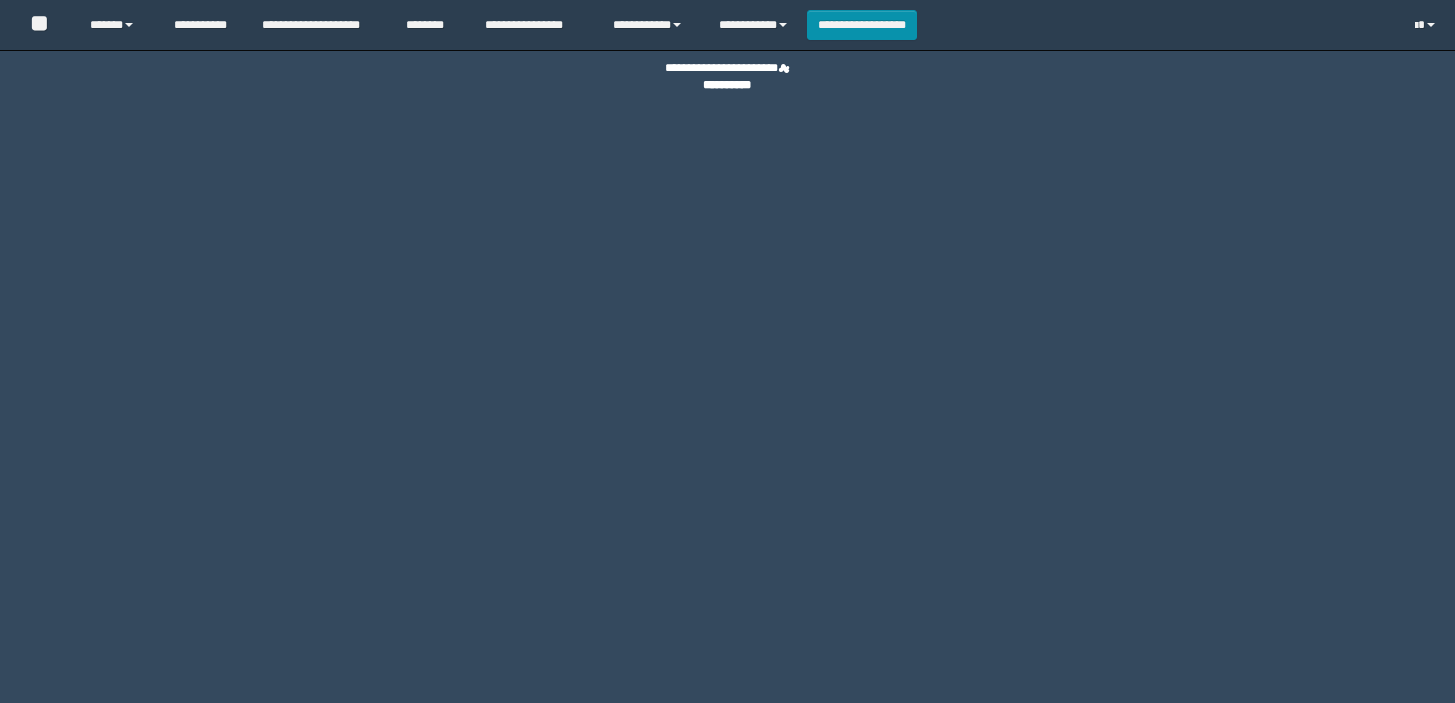 scroll, scrollTop: 0, scrollLeft: 0, axis: both 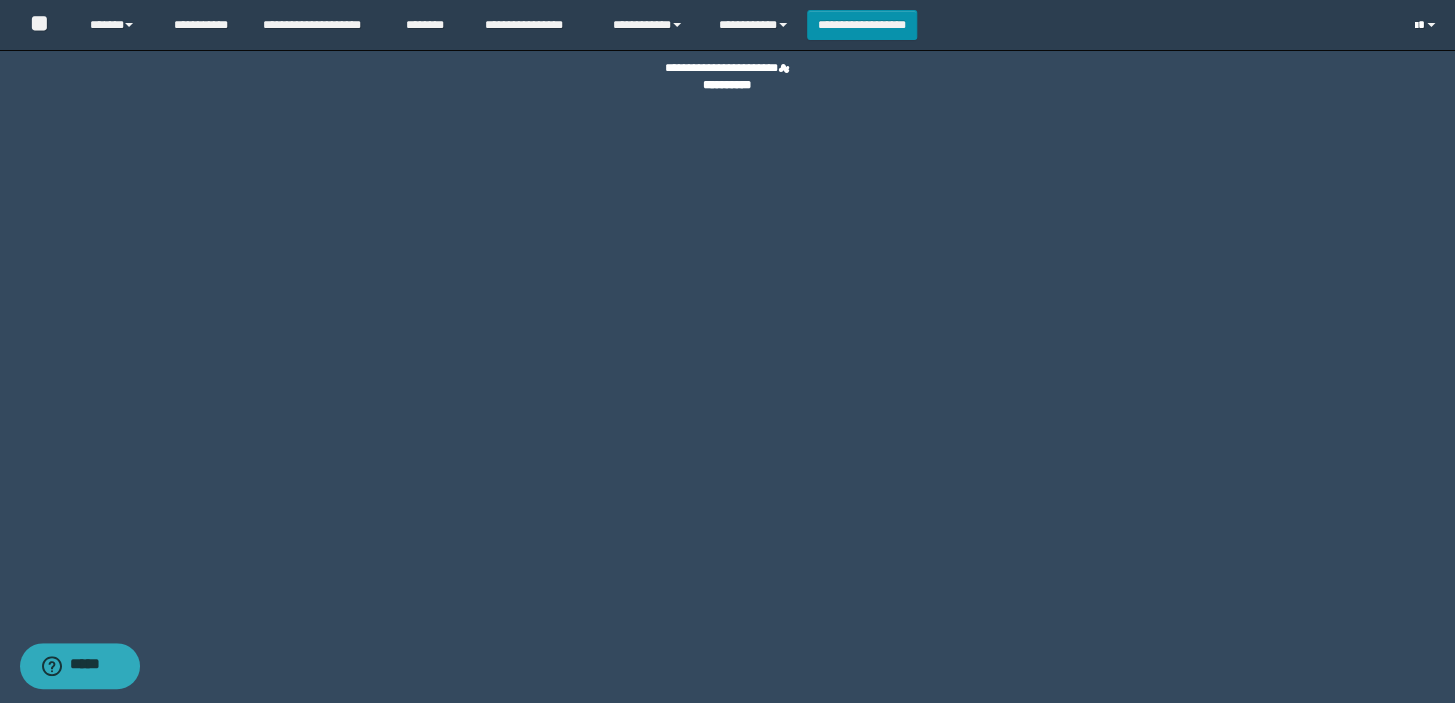 click at bounding box center [1431, 25] 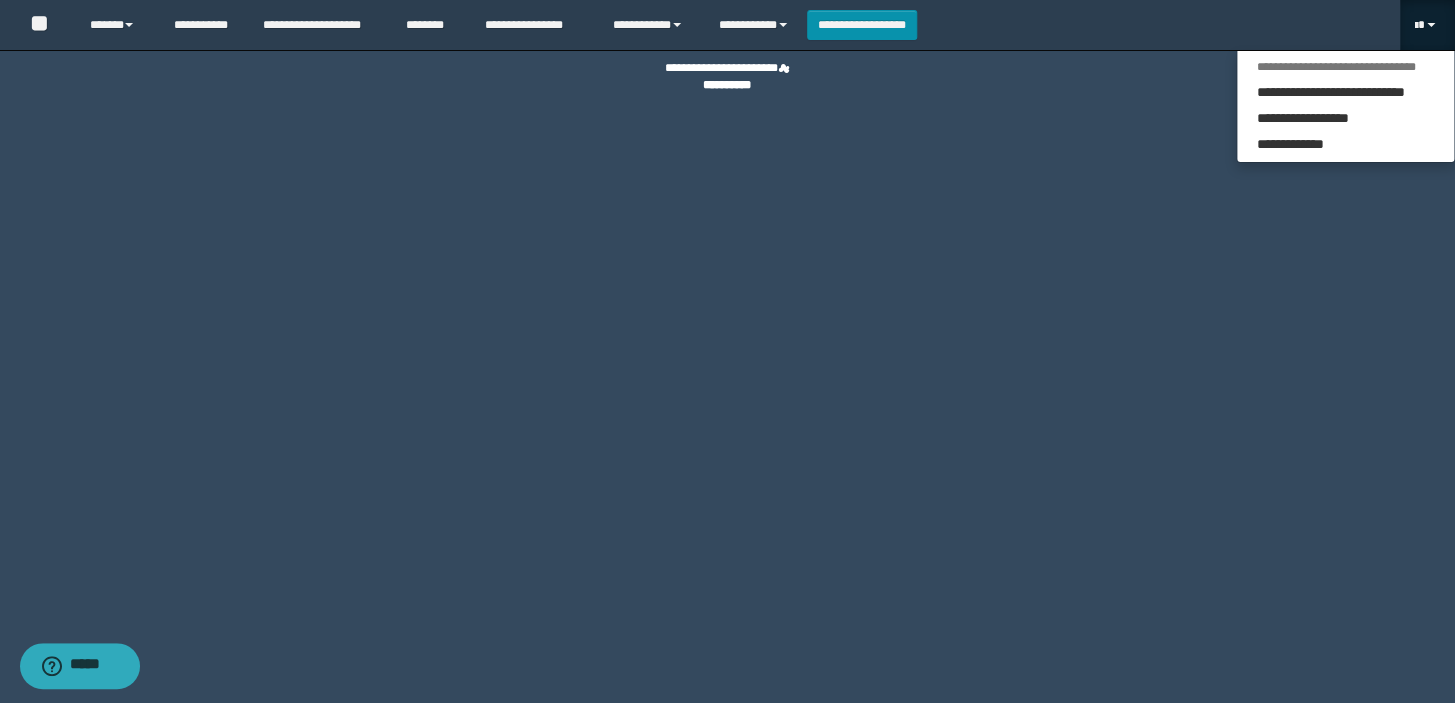 click at bounding box center [1431, 25] 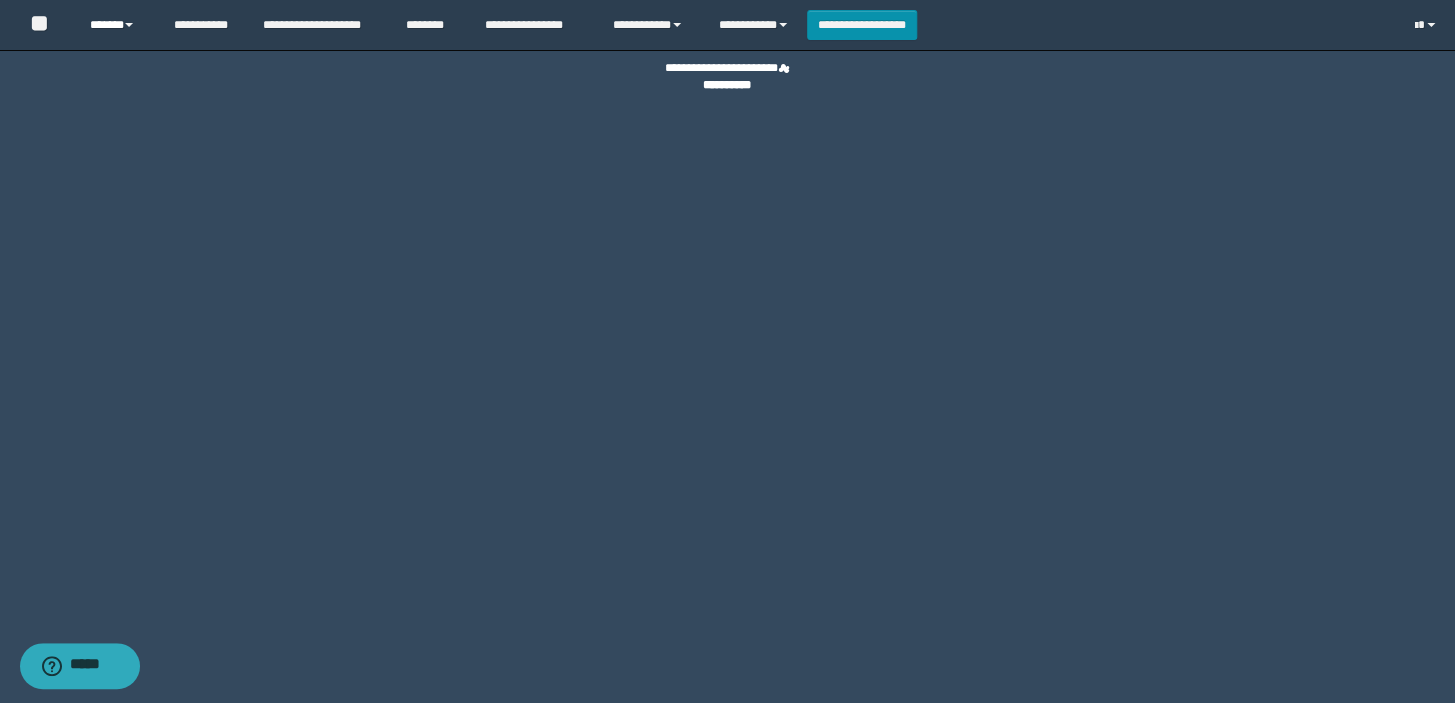 click on "******" at bounding box center [117, 25] 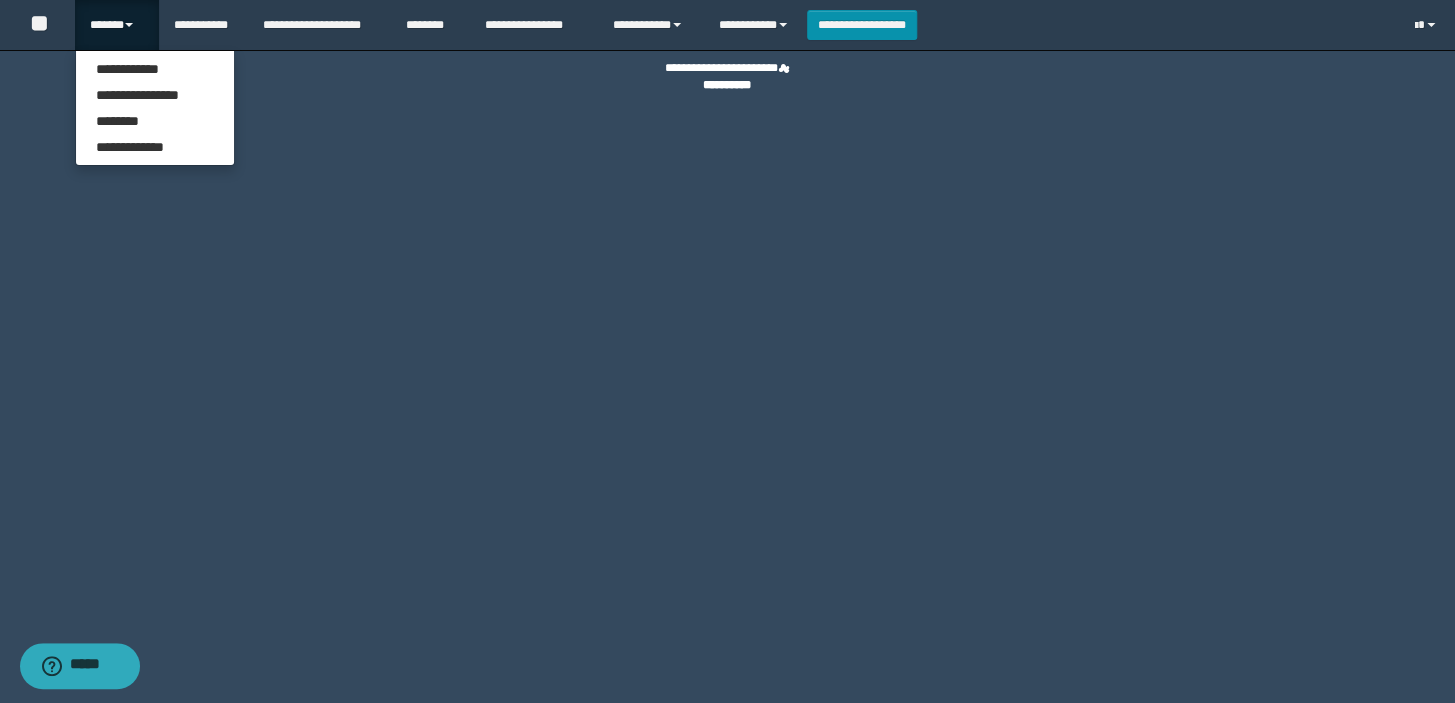 click on "**********" at bounding box center (155, 108) 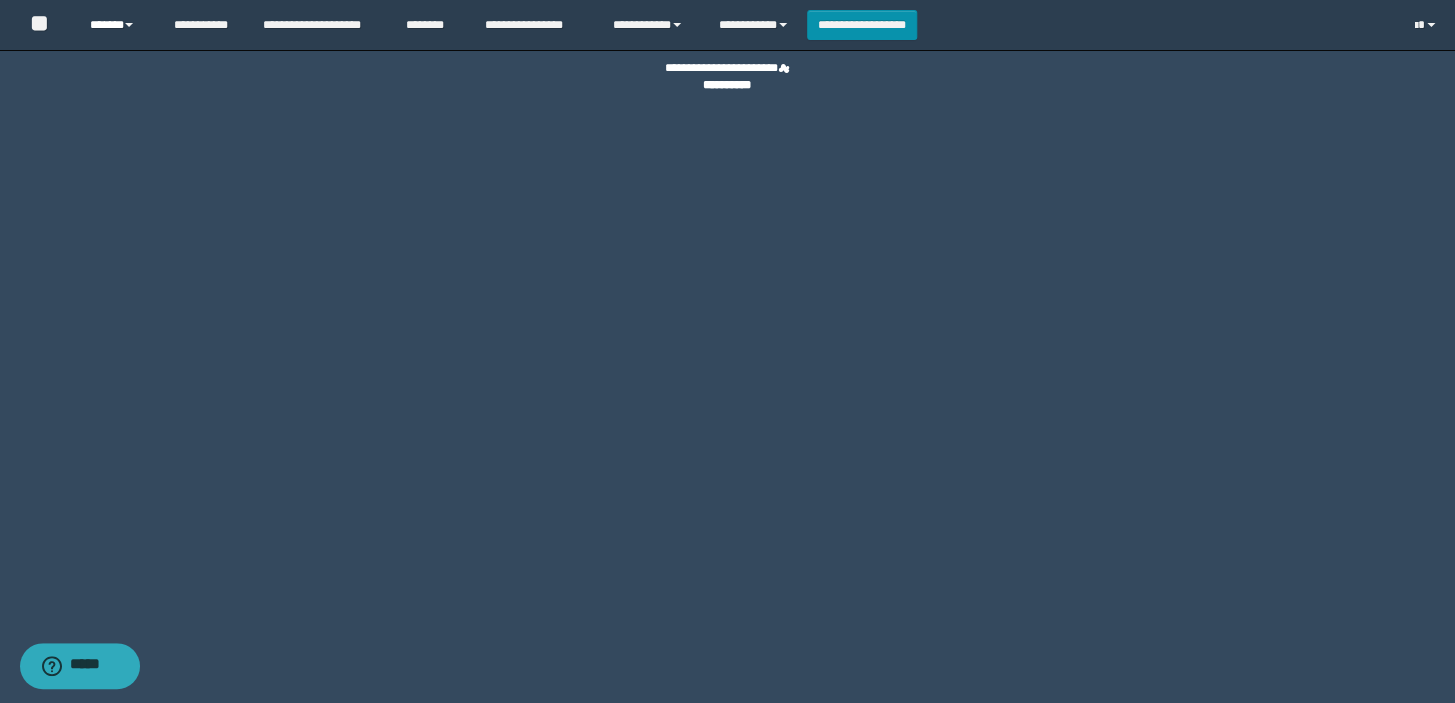 click on "******" at bounding box center [117, 25] 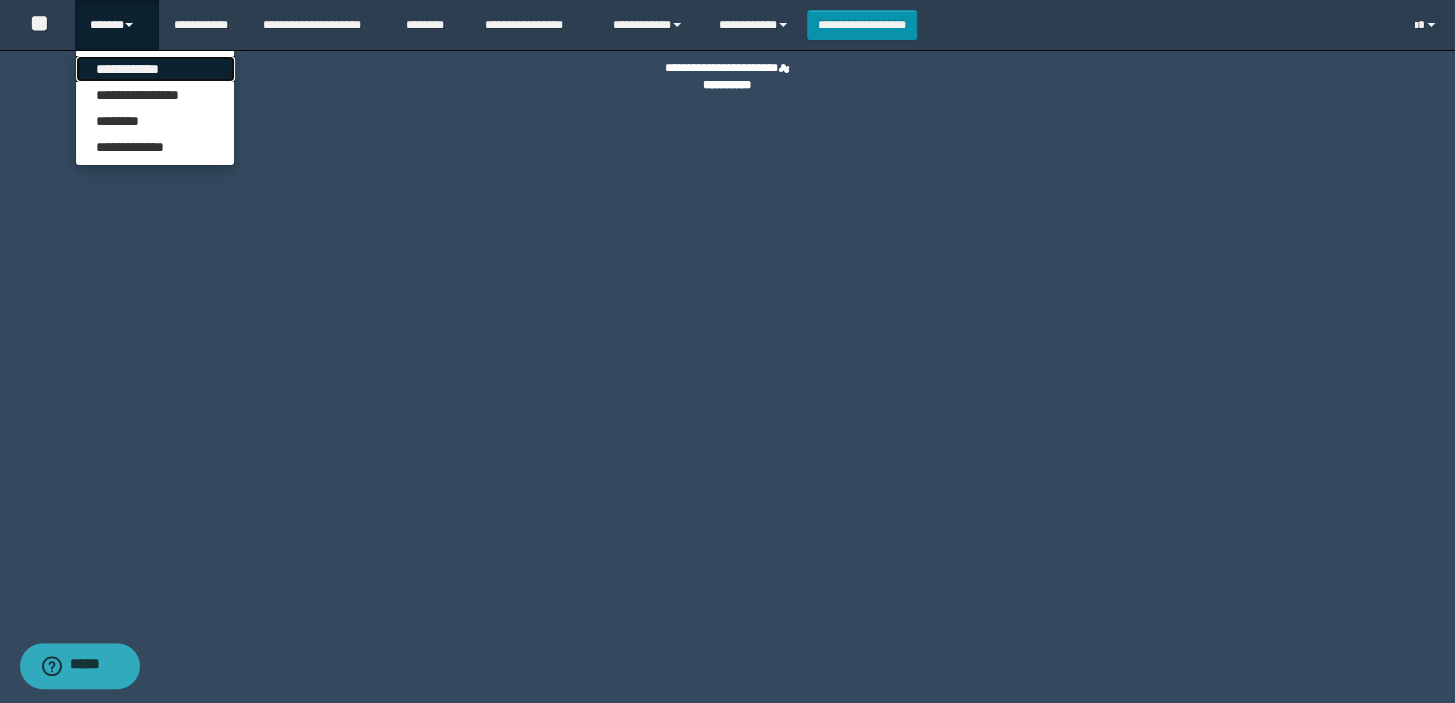 click on "**********" at bounding box center [155, 69] 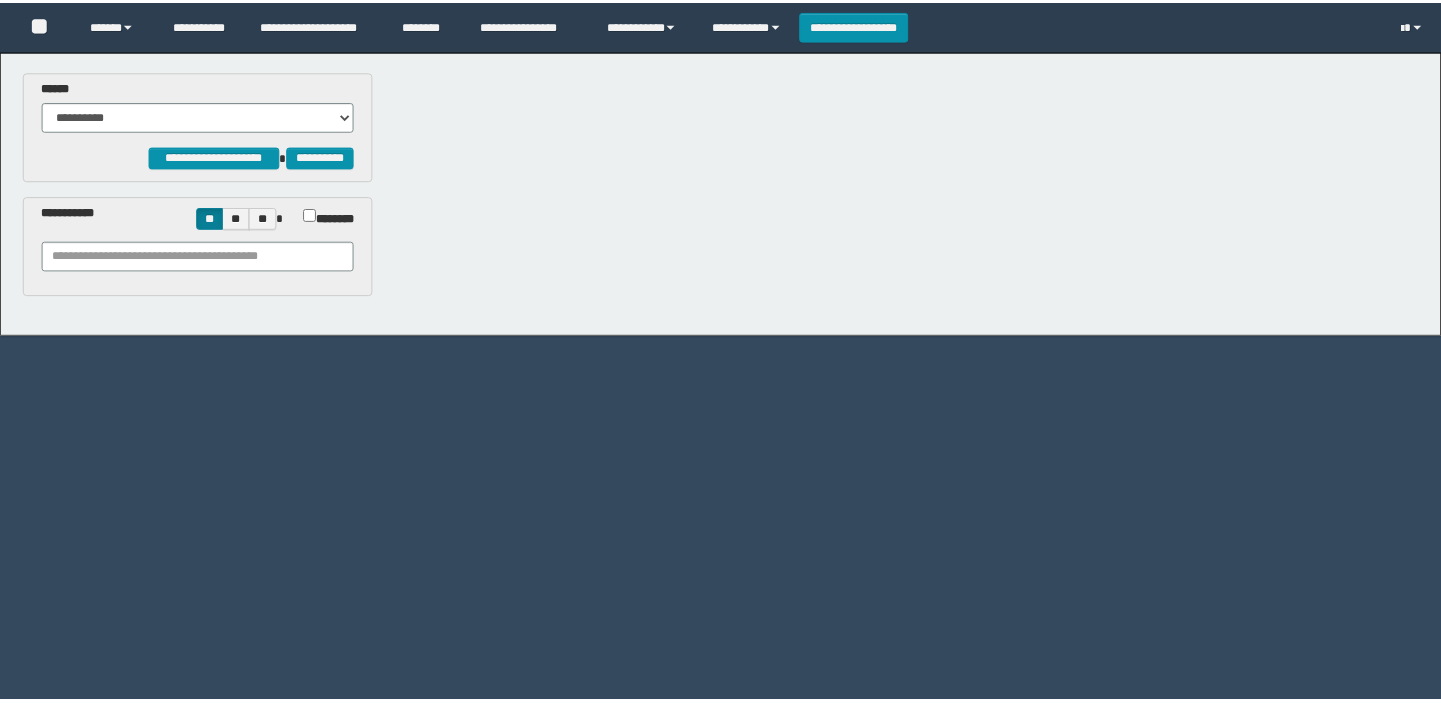 scroll, scrollTop: 0, scrollLeft: 0, axis: both 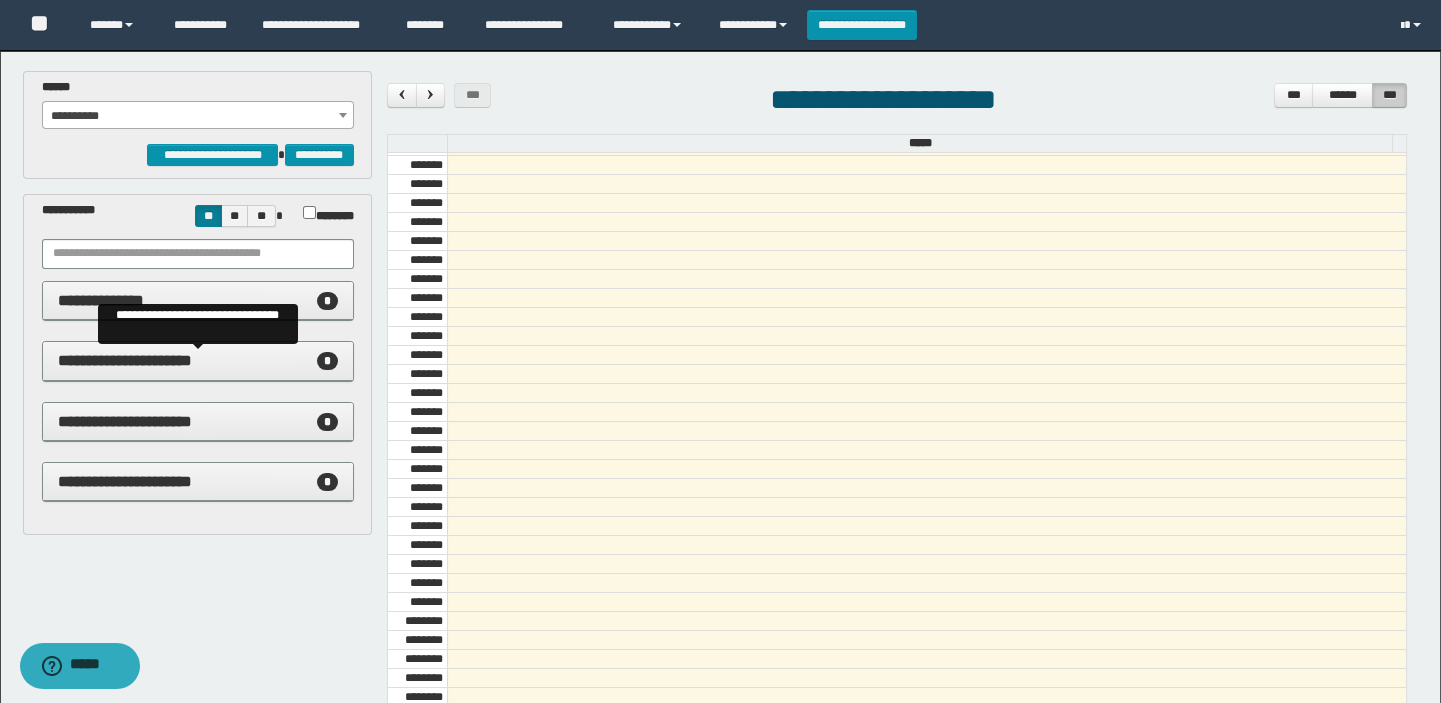 click on "**********" at bounding box center [198, 361] 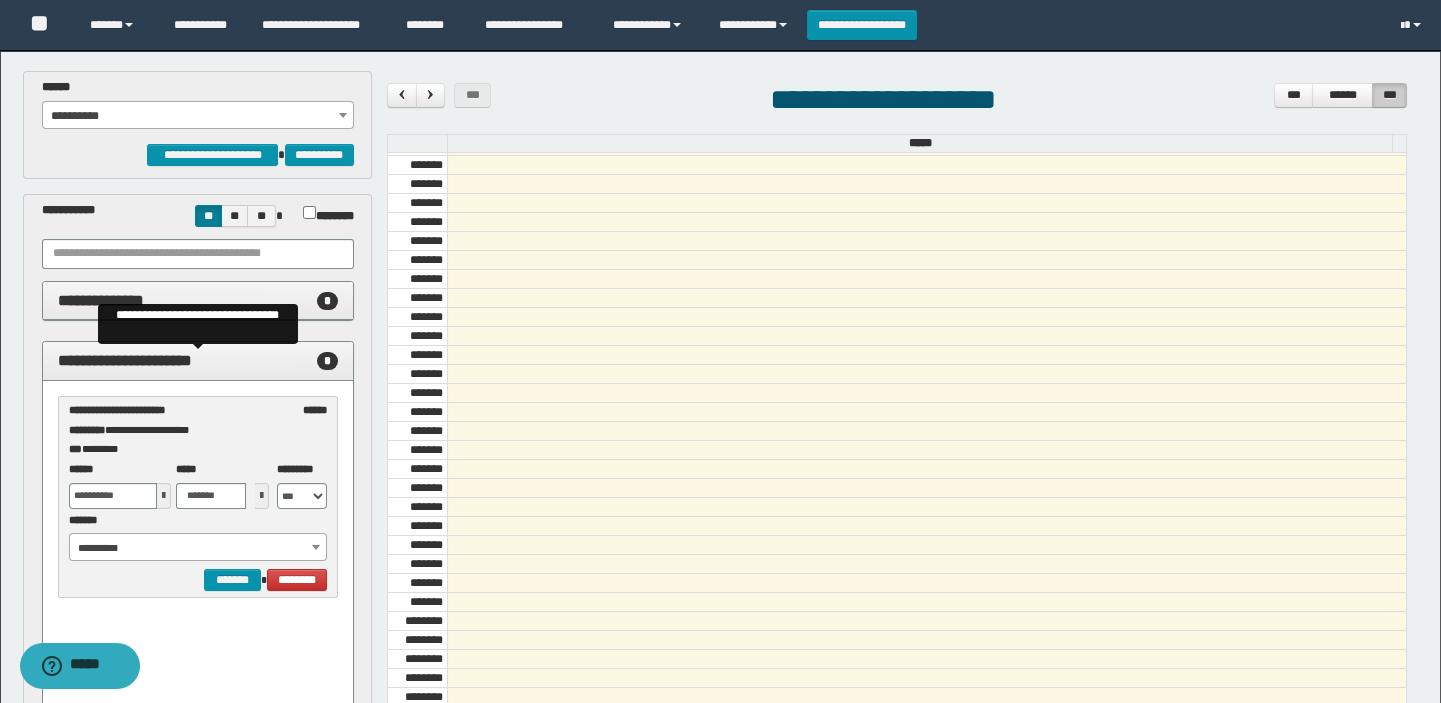 click on "**********" at bounding box center [198, 361] 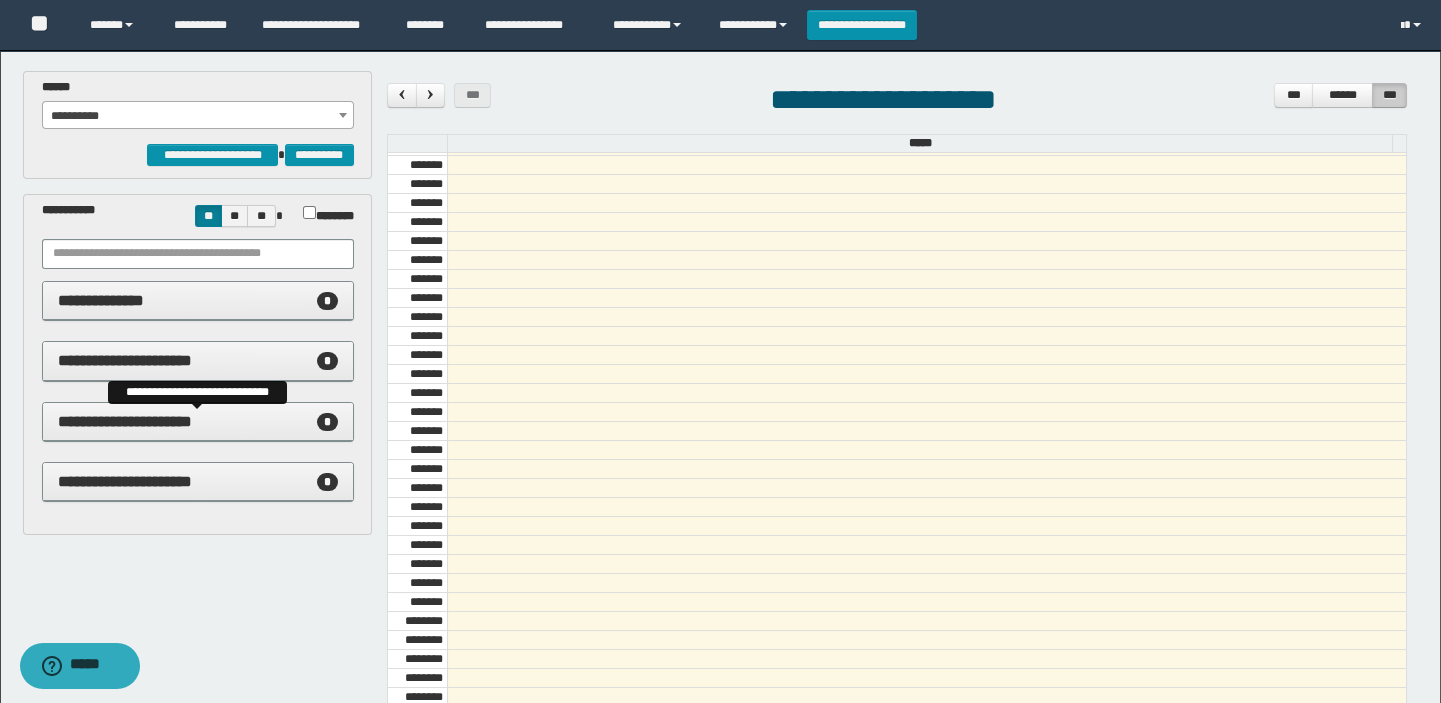 click on "**********" at bounding box center (198, 422) 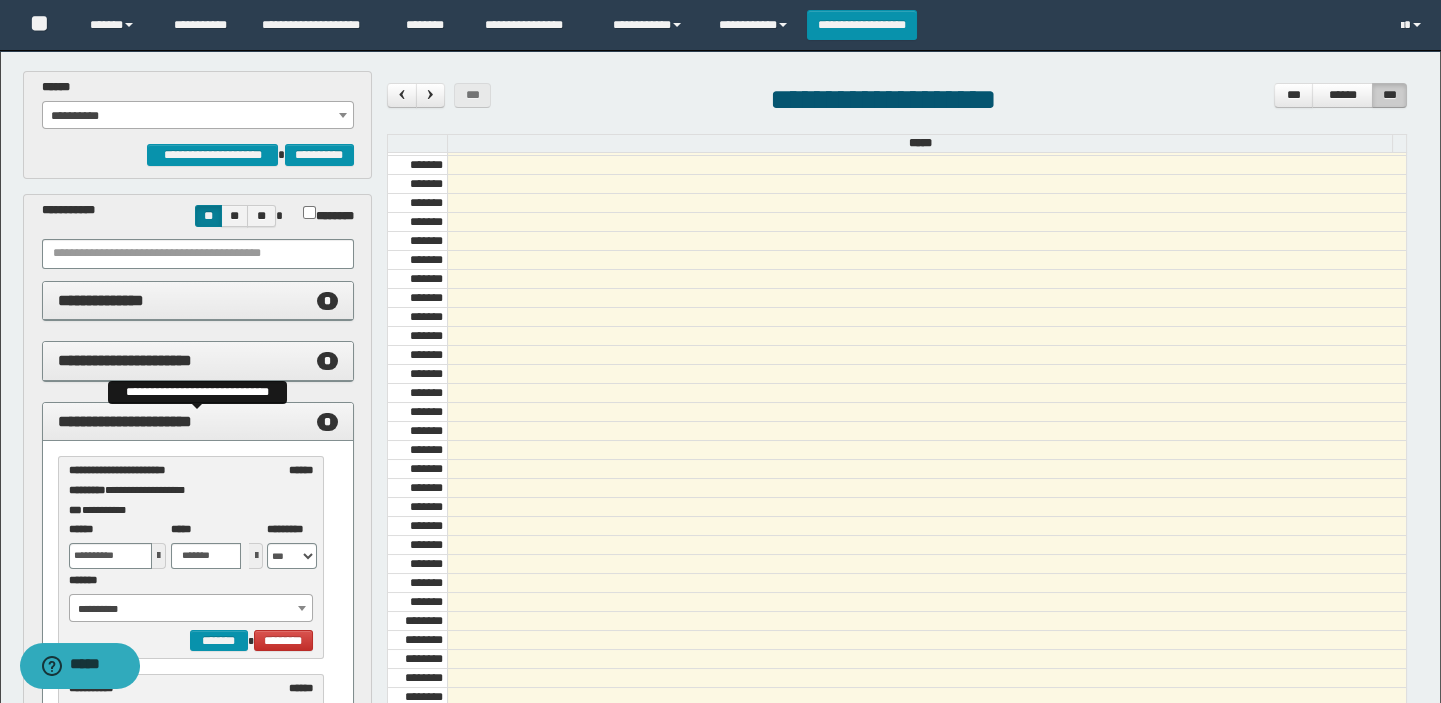 click on "**********" at bounding box center (198, 422) 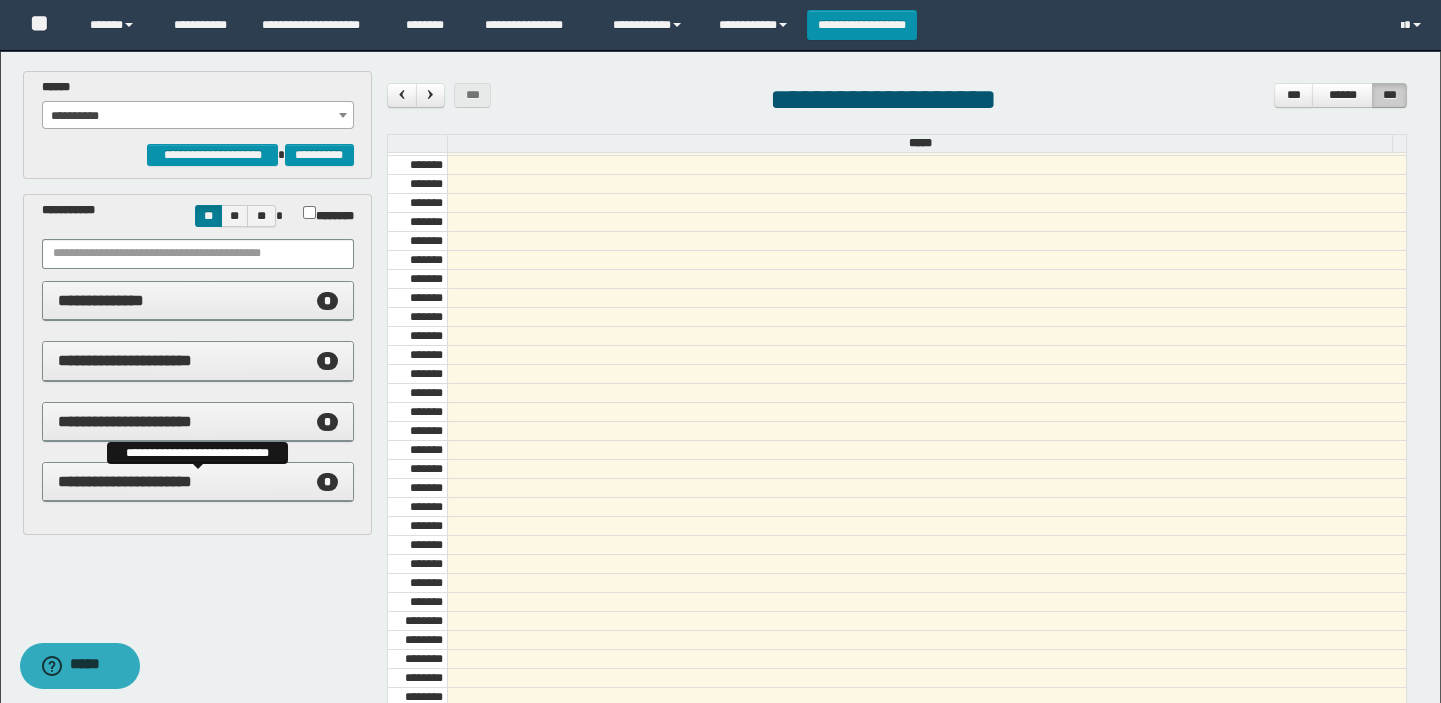 click on "**********" at bounding box center [125, 481] 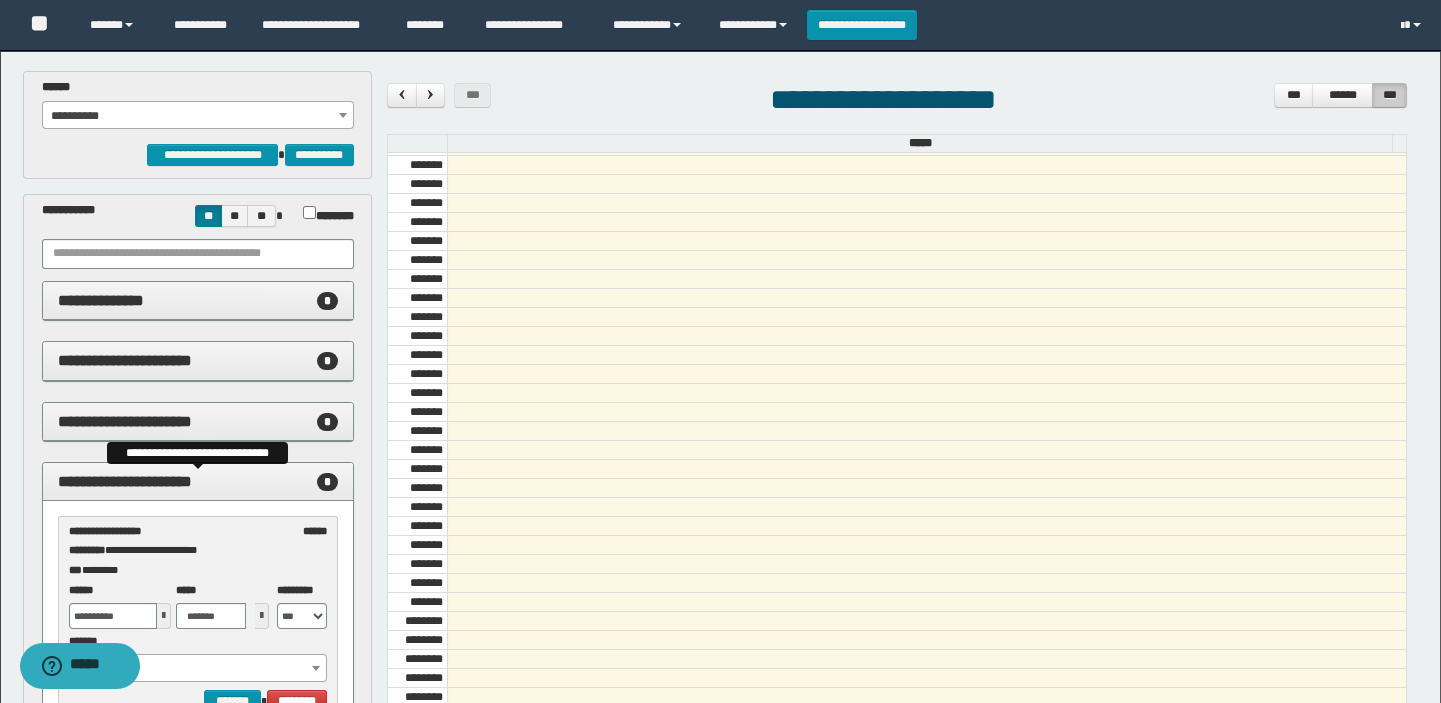 click on "**********" at bounding box center (125, 481) 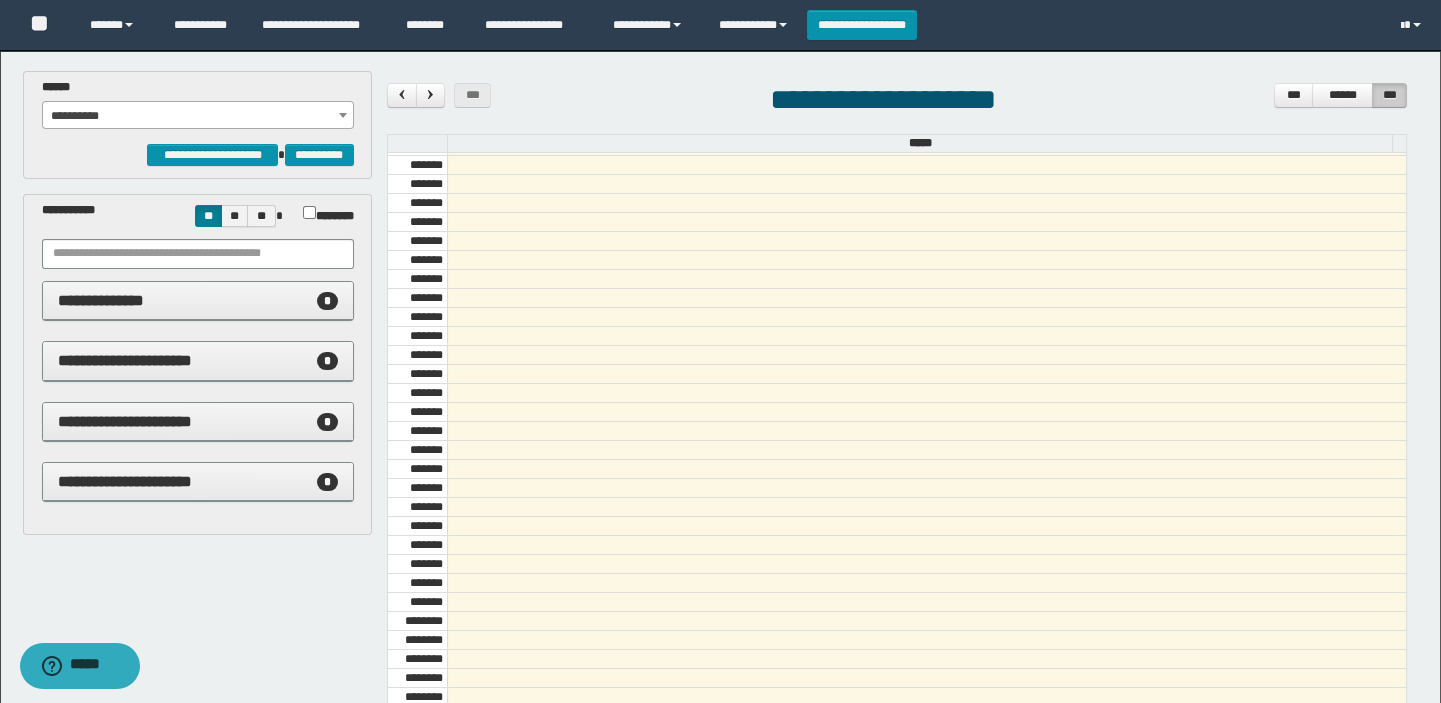 click on "**********" at bounding box center [198, 301] 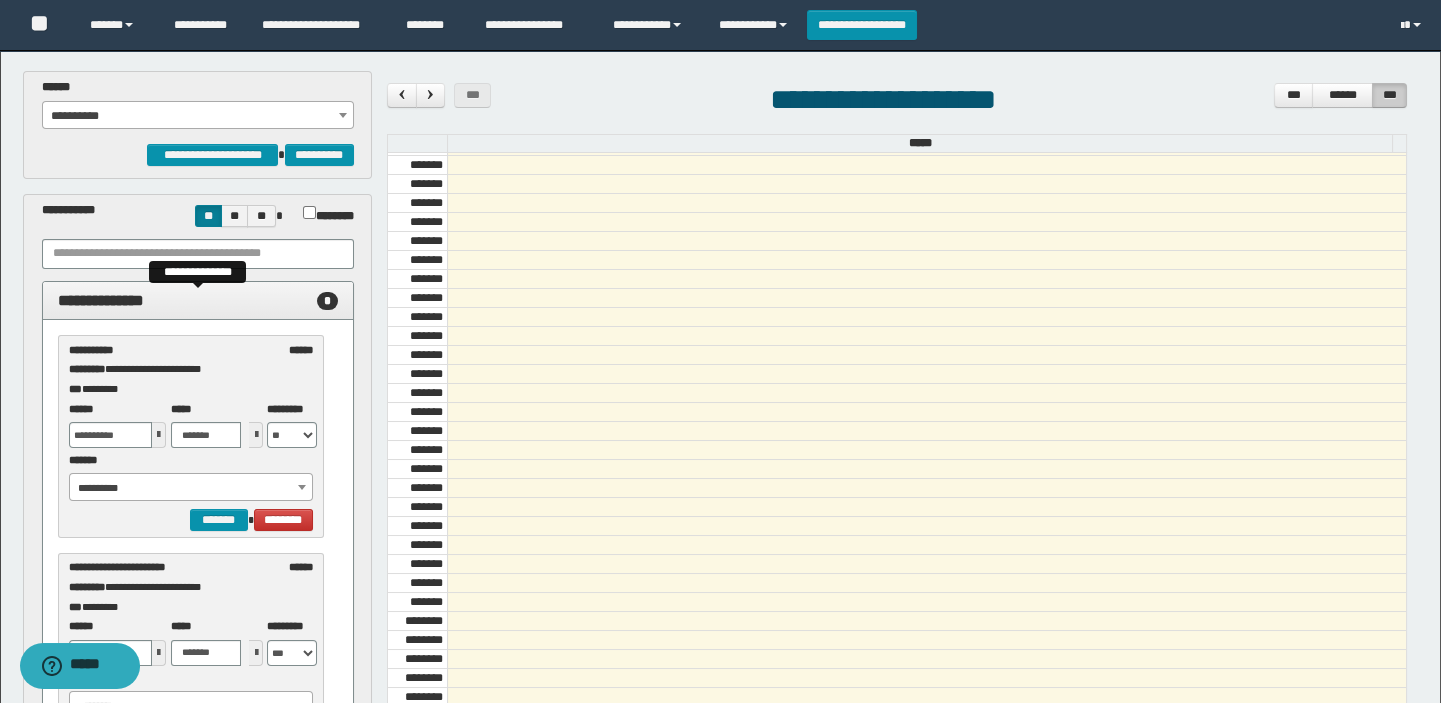 click on "**********" at bounding box center [198, 301] 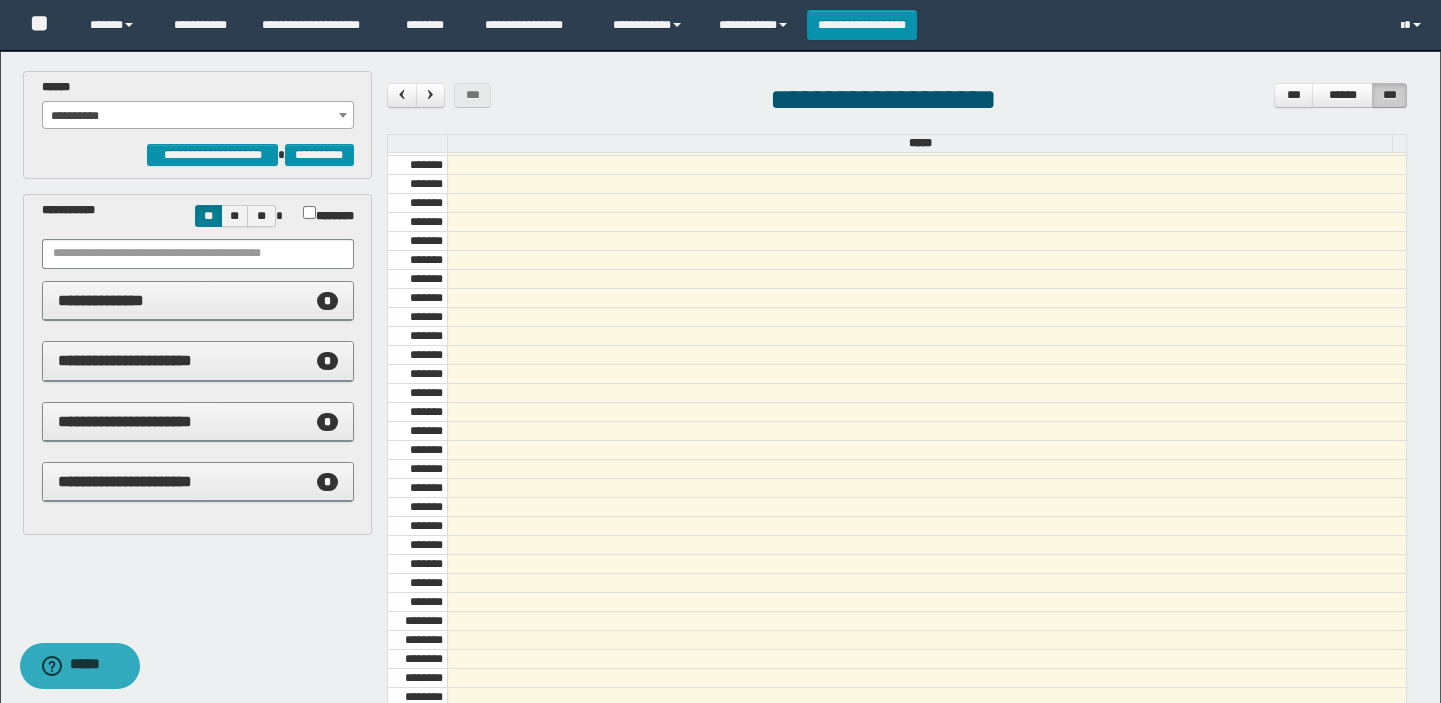 click on "**********" at bounding box center (198, 116) 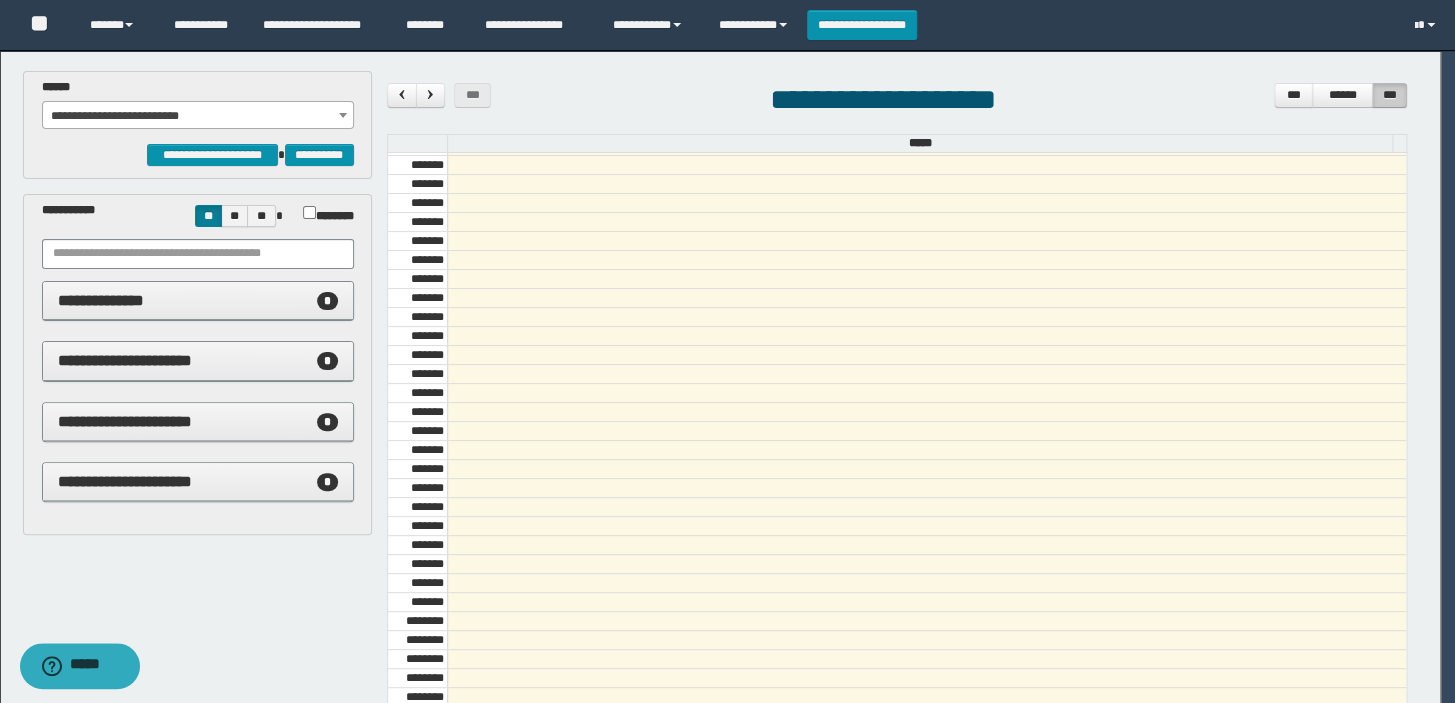 click at bounding box center (727, 351) 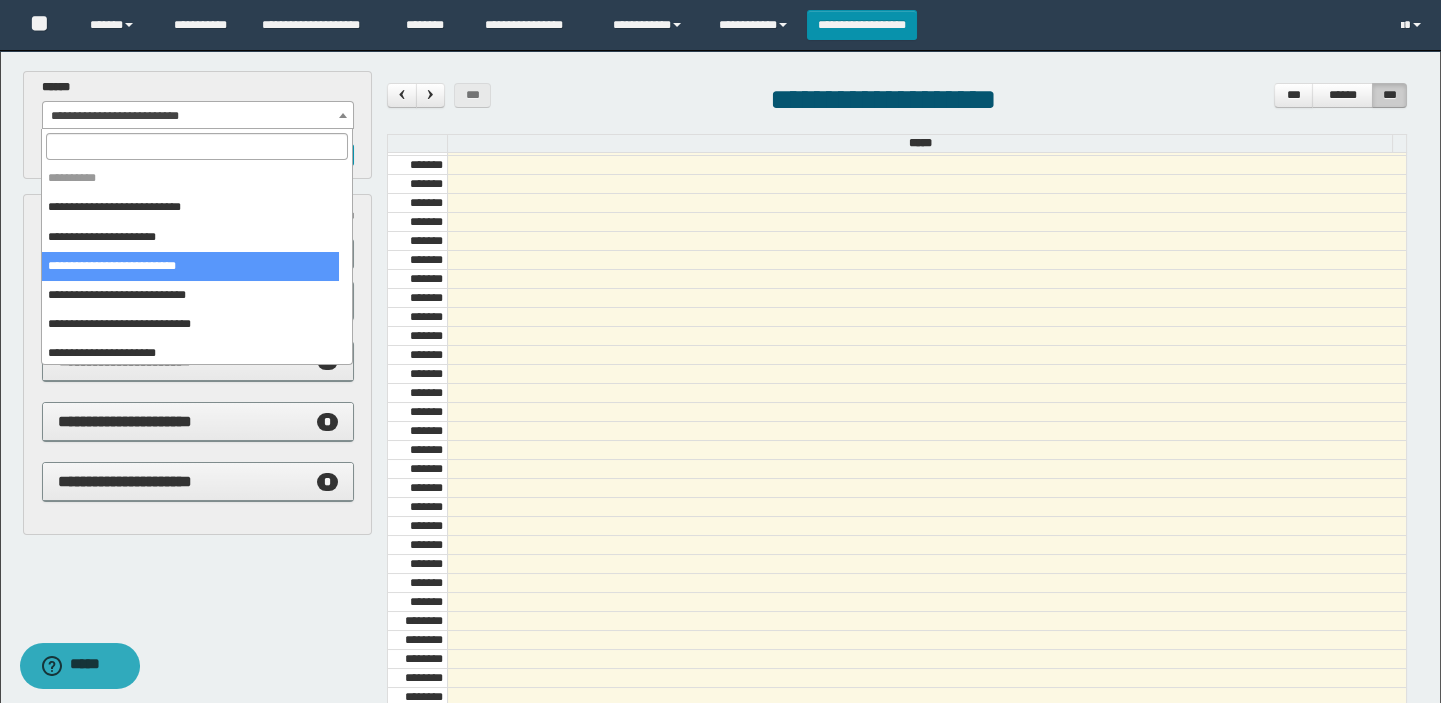click on "**********" at bounding box center (198, 116) 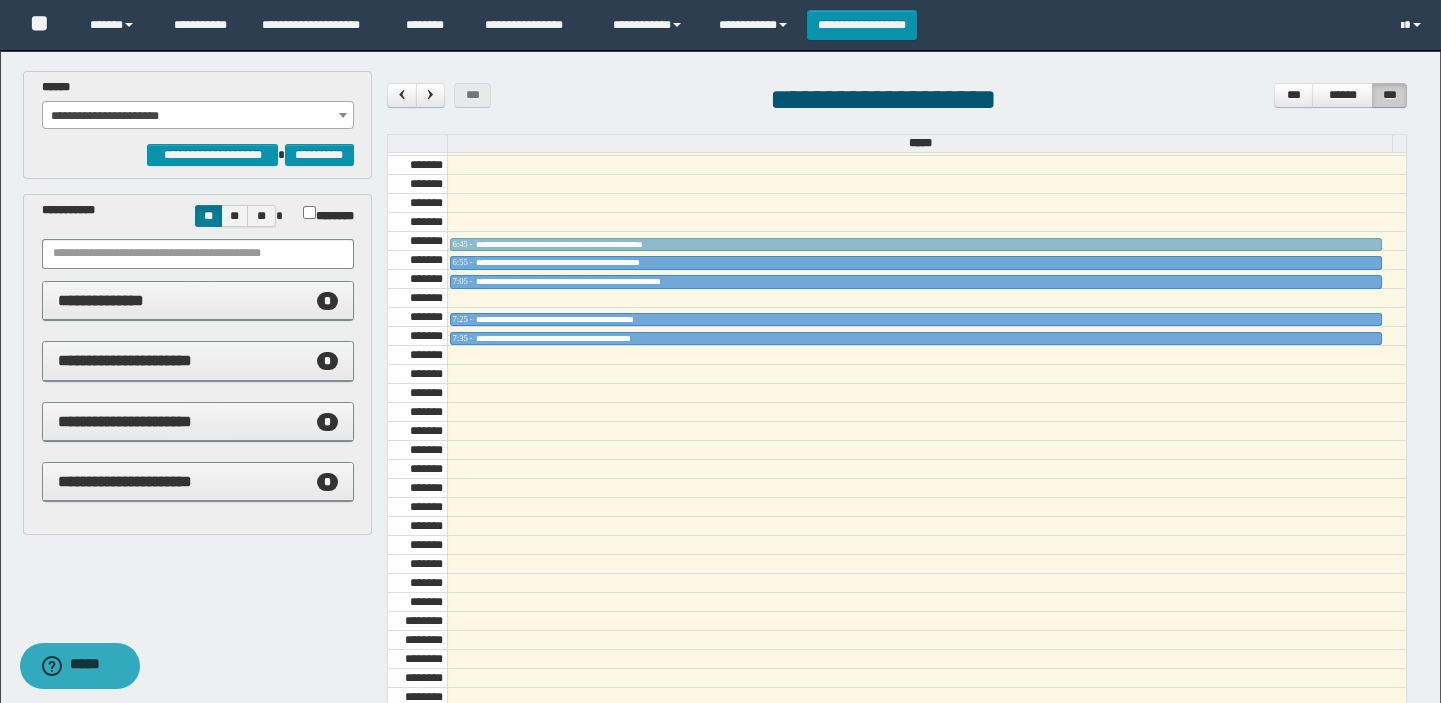 drag, startPoint x: 568, startPoint y: 295, endPoint x: 580, endPoint y: 240, distance: 56.293873 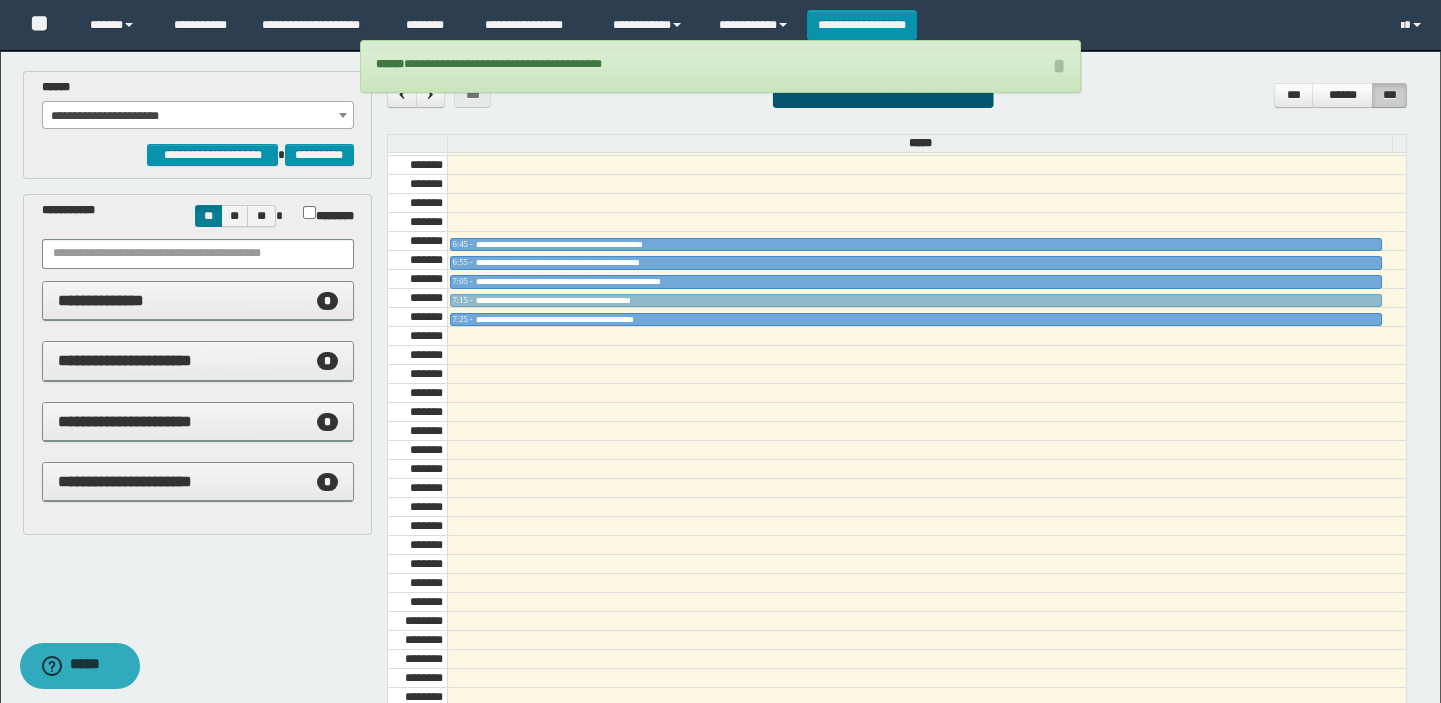 drag, startPoint x: 563, startPoint y: 332, endPoint x: 570, endPoint y: 298, distance: 34.713108 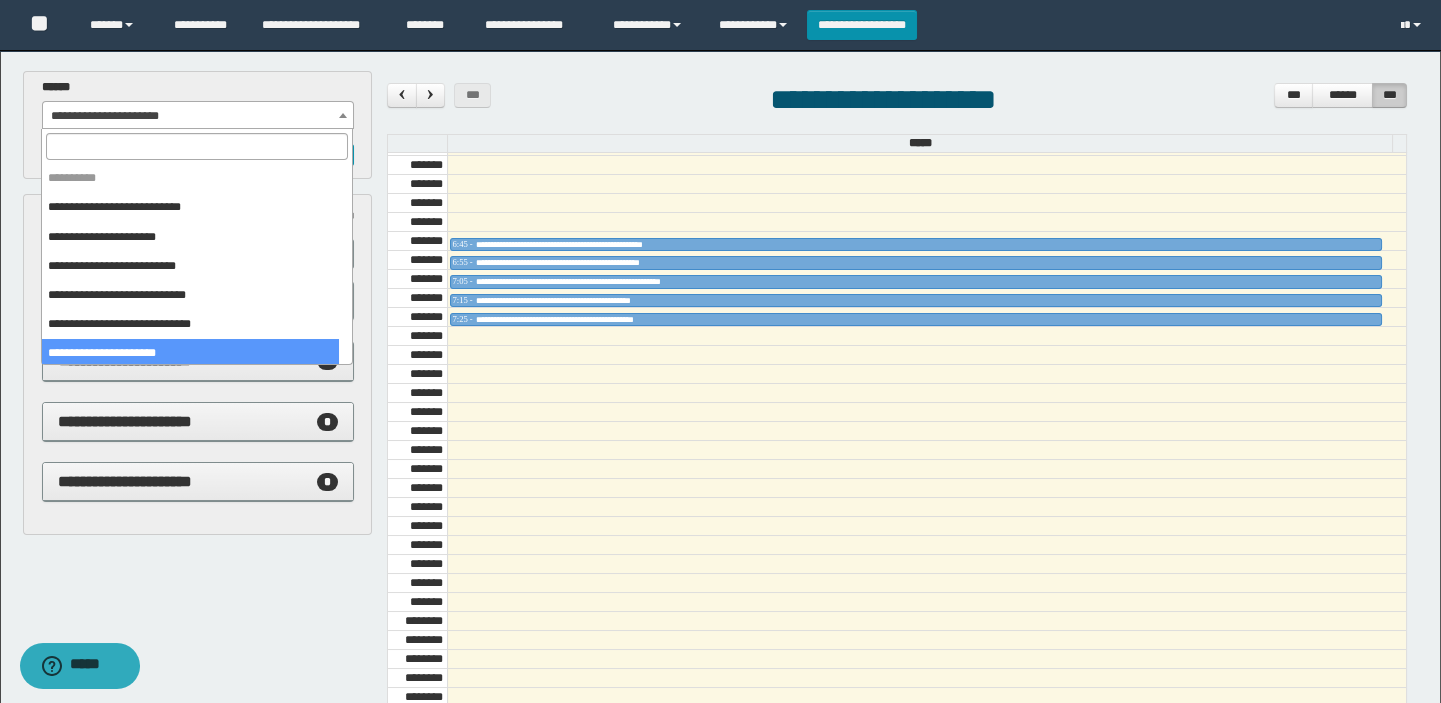 click on "**********" at bounding box center [198, 116] 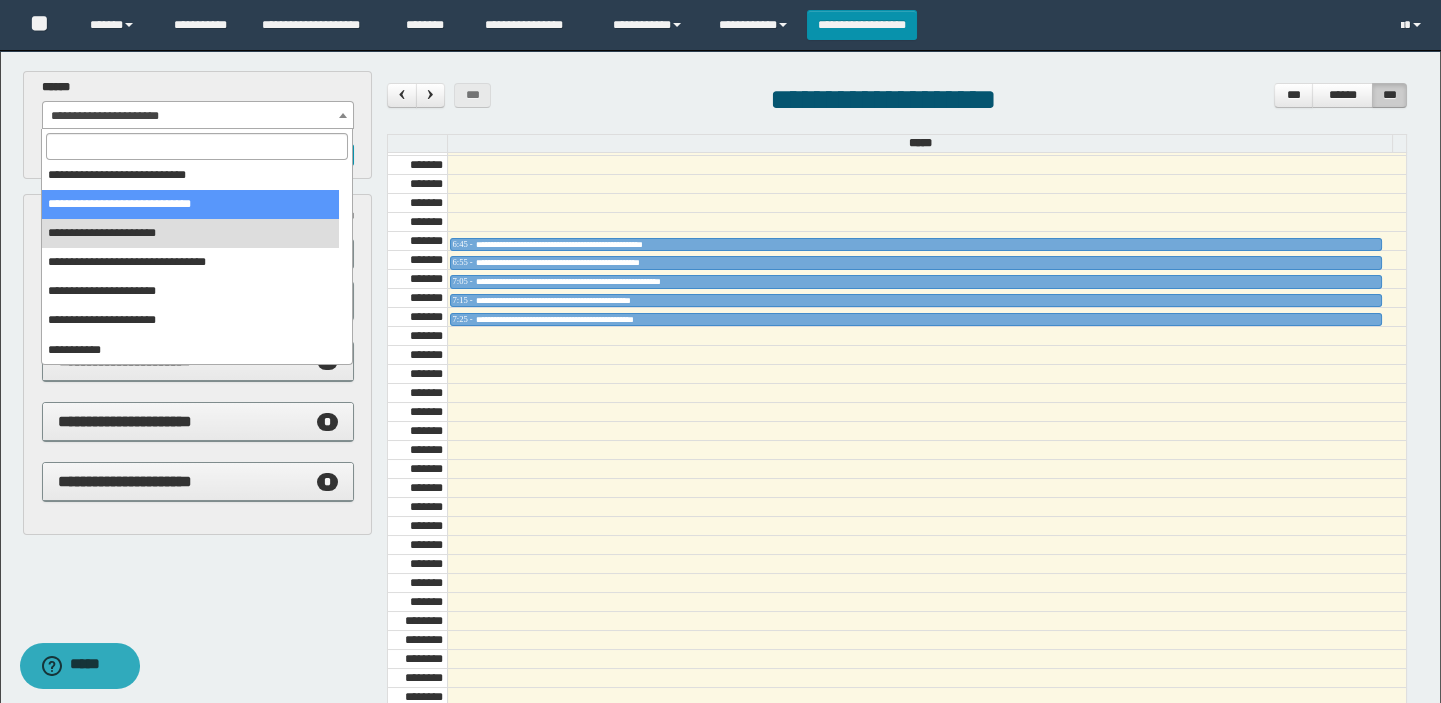scroll, scrollTop: 120, scrollLeft: 0, axis: vertical 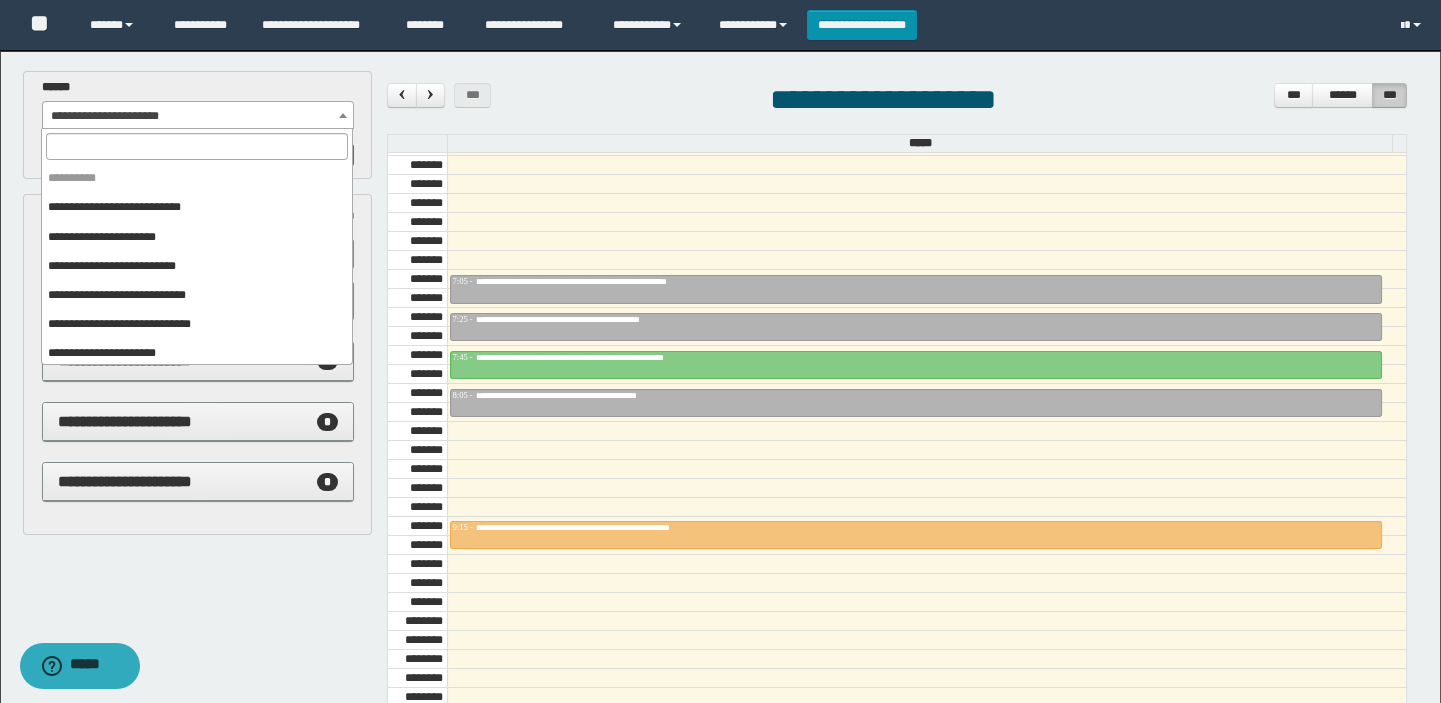 click on "**********" at bounding box center (198, 116) 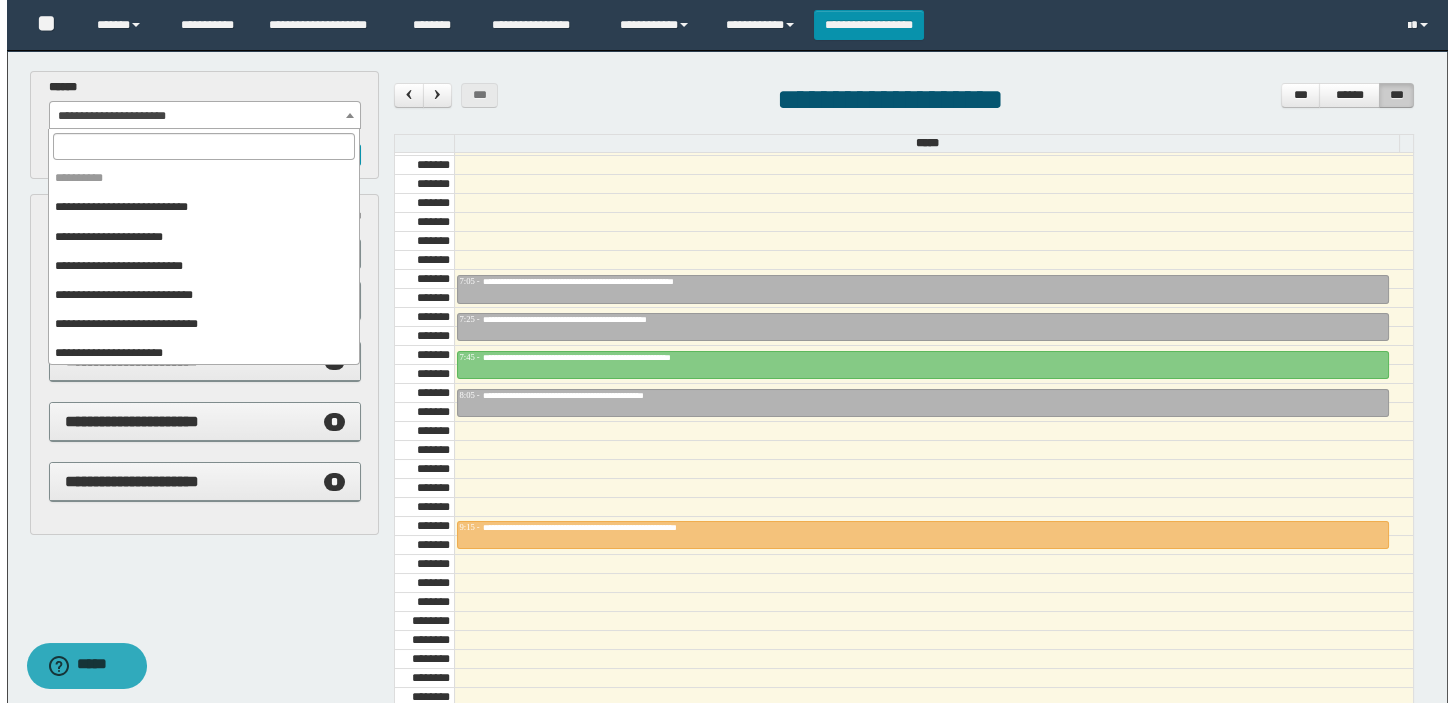 scroll, scrollTop: 120, scrollLeft: 0, axis: vertical 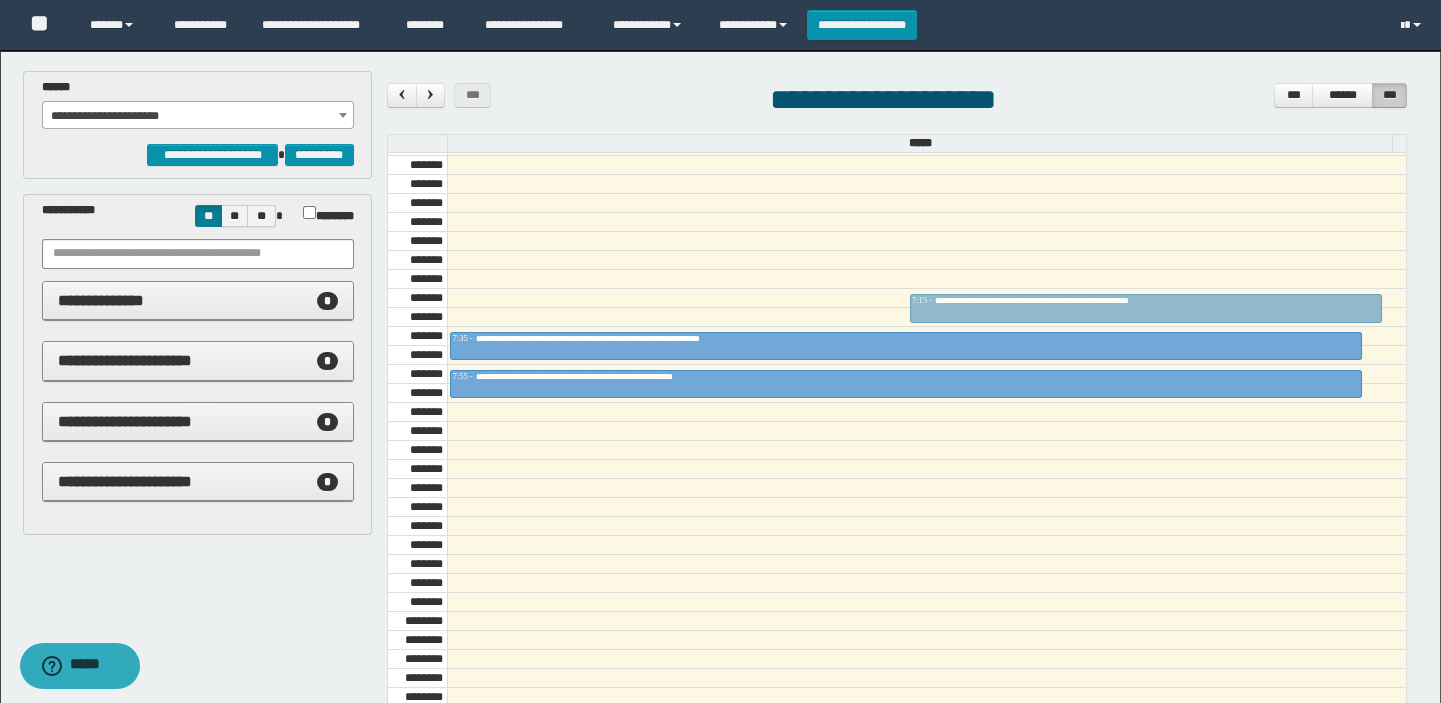 drag, startPoint x: 939, startPoint y: 353, endPoint x: 948, endPoint y: 301, distance: 52.773098 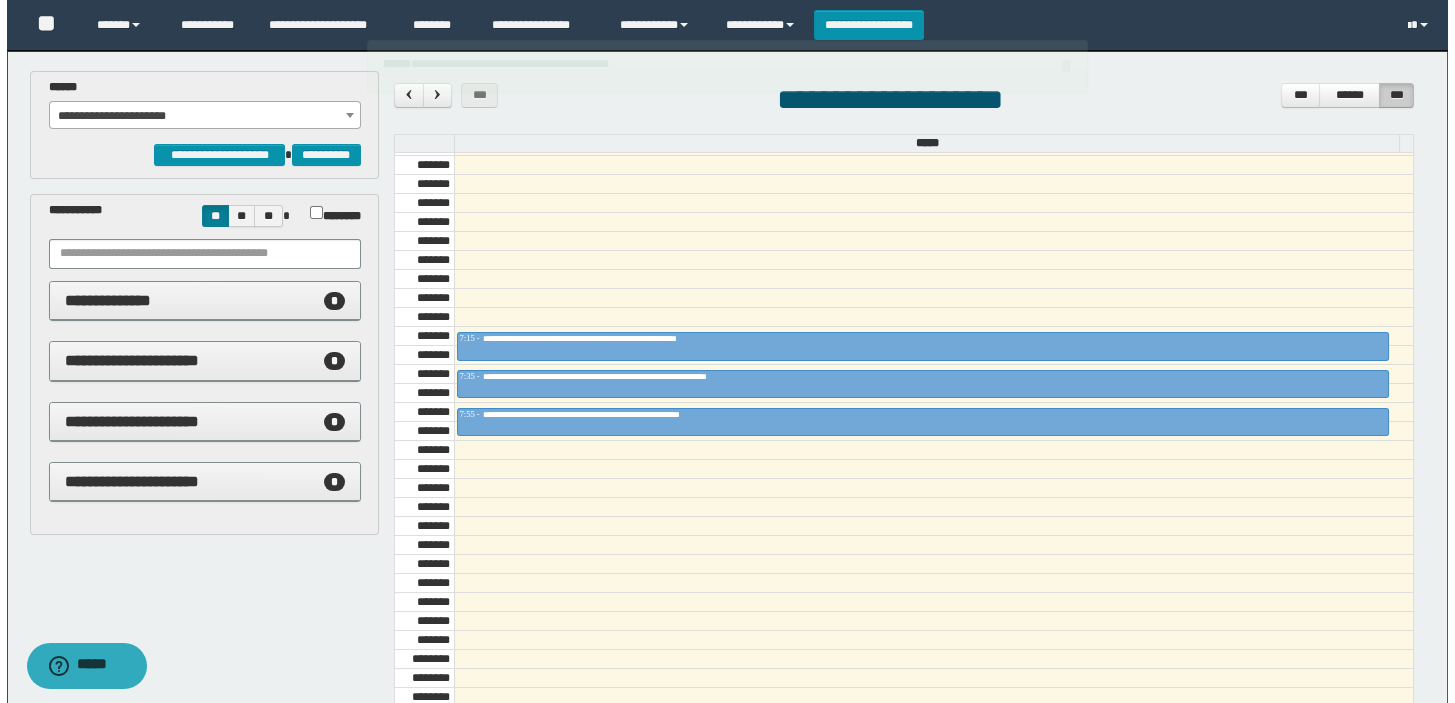 scroll, scrollTop: 727, scrollLeft: 0, axis: vertical 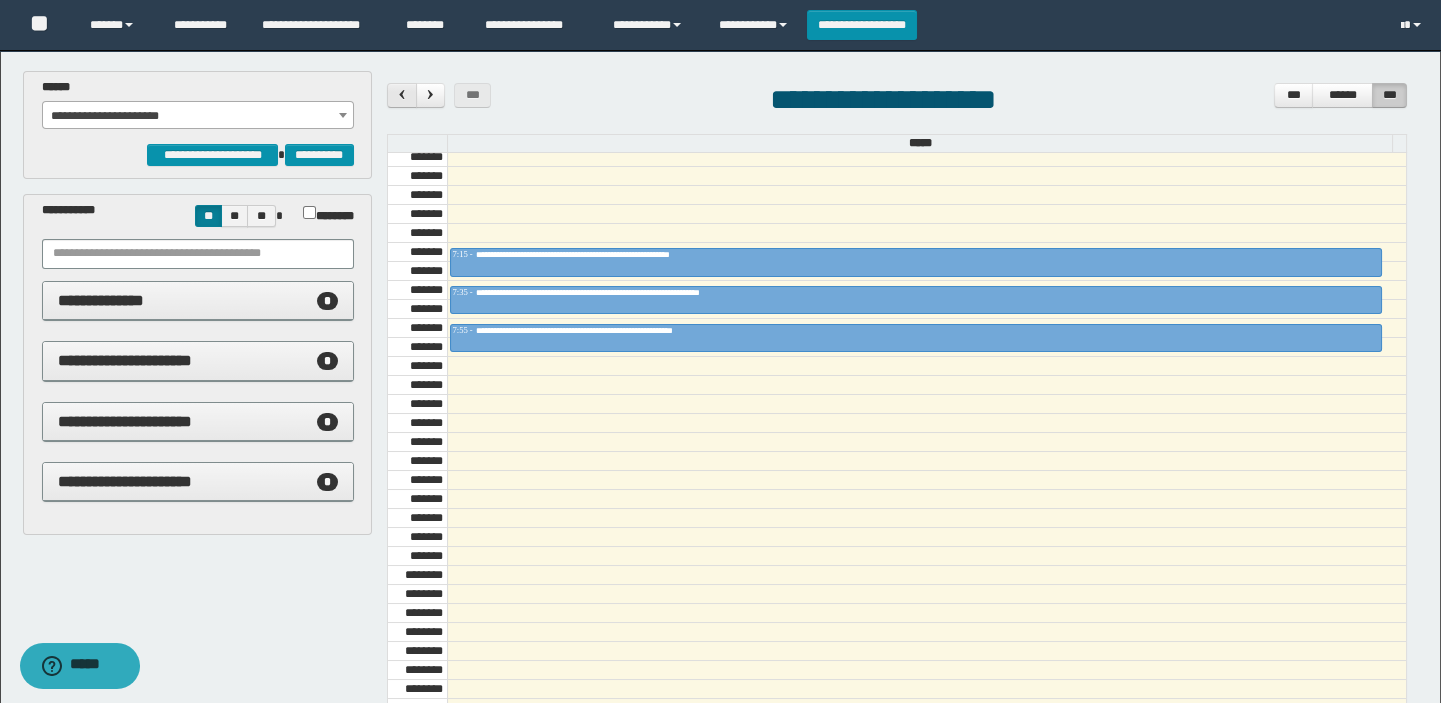 click at bounding box center (402, 94) 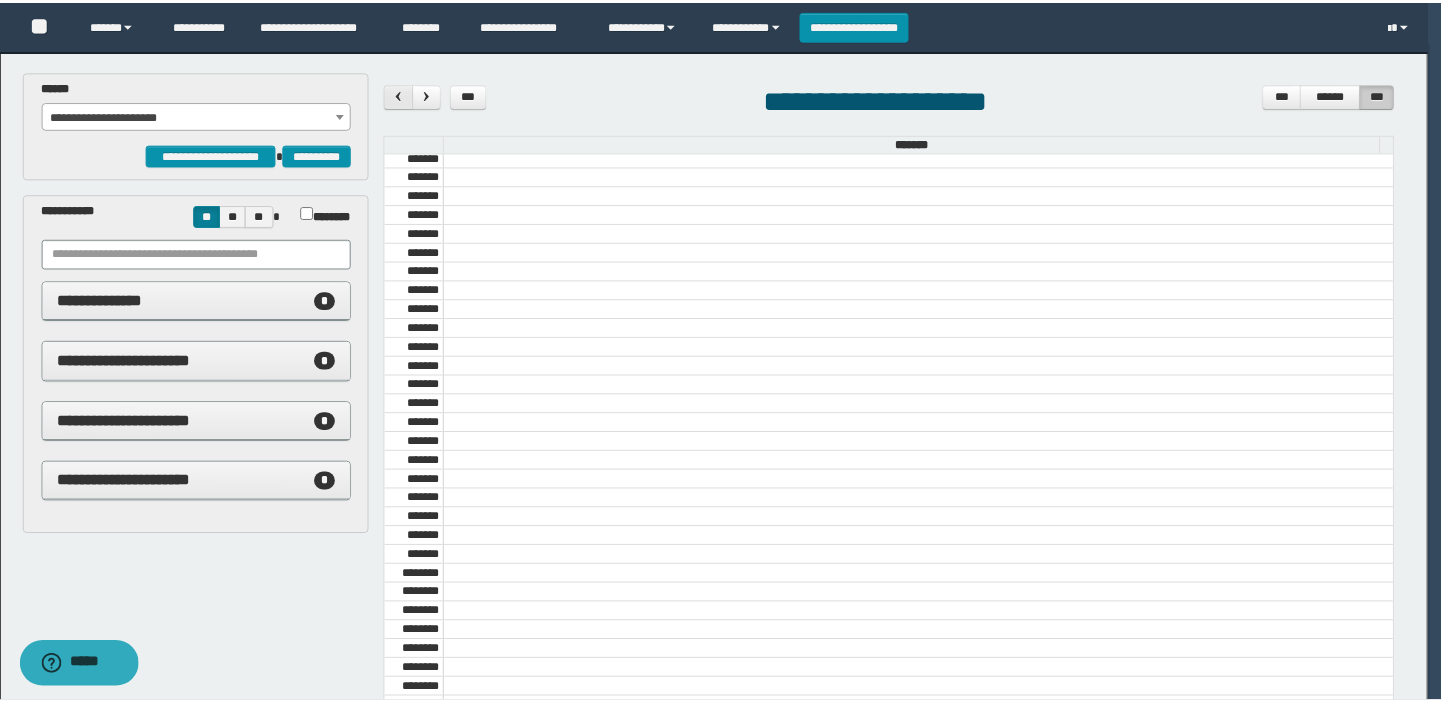 scroll, scrollTop: 681, scrollLeft: 0, axis: vertical 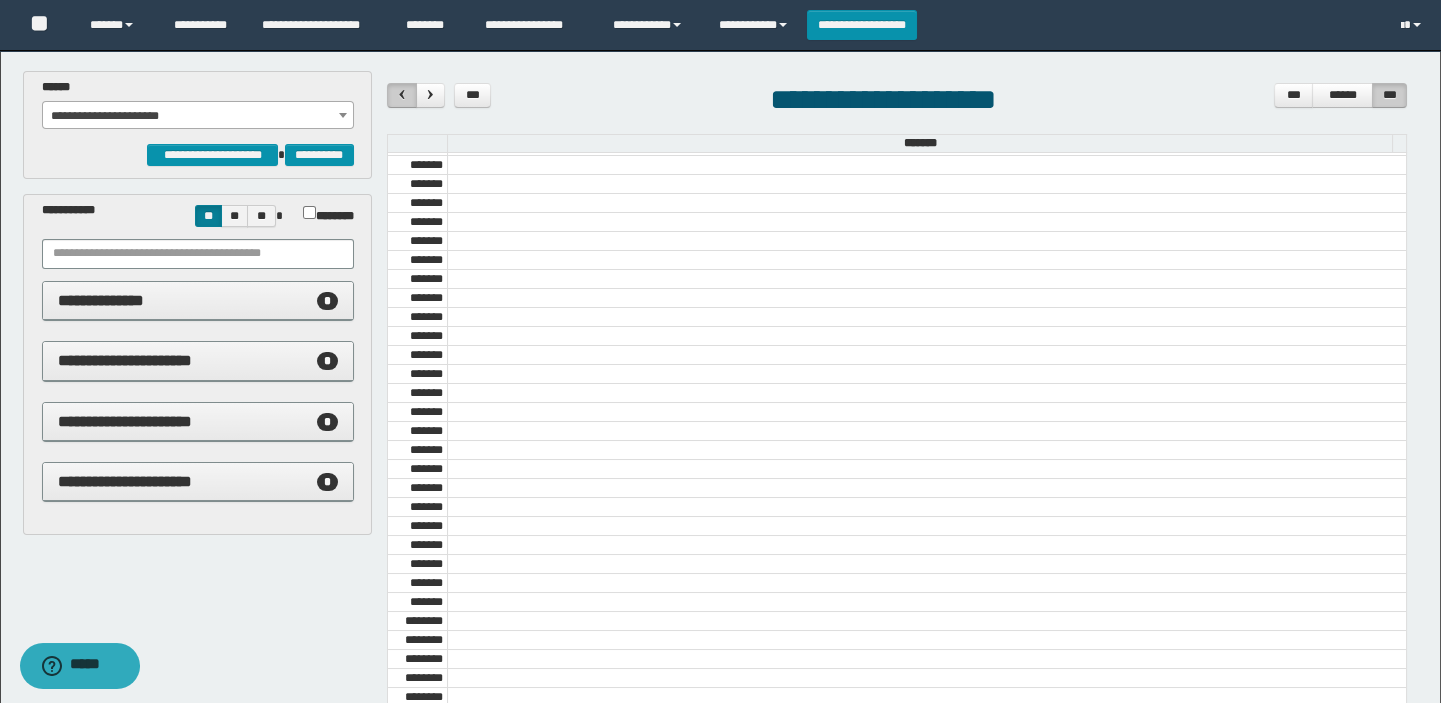 click at bounding box center [402, 94] 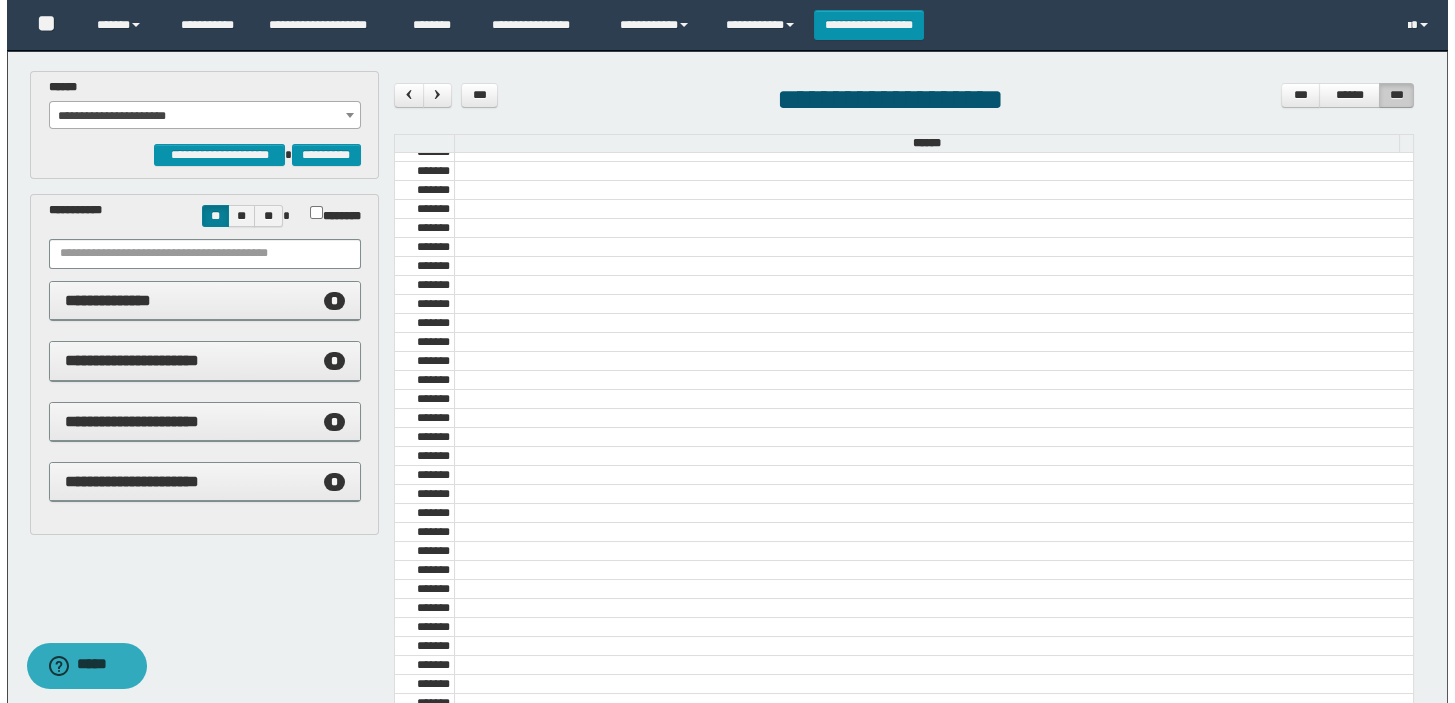 scroll, scrollTop: 0, scrollLeft: 0, axis: both 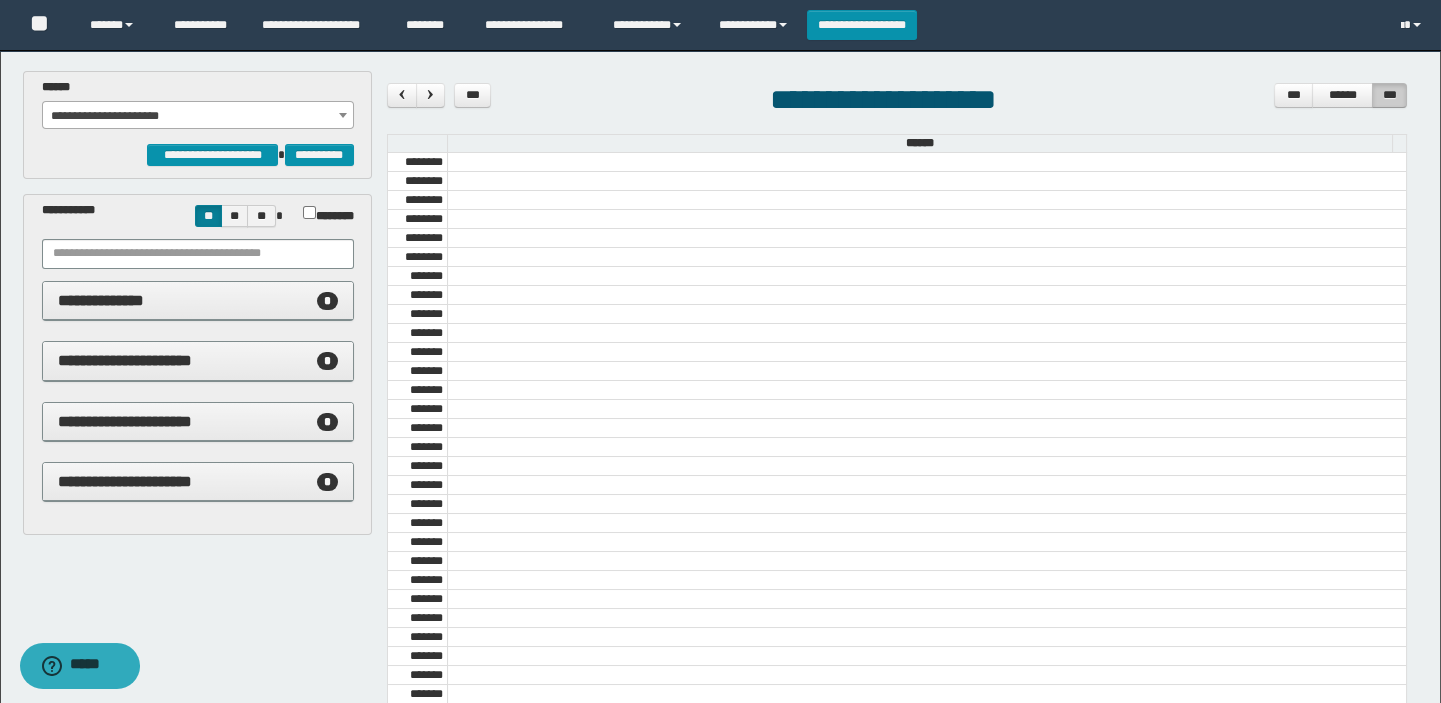 click at bounding box center [401, 95] 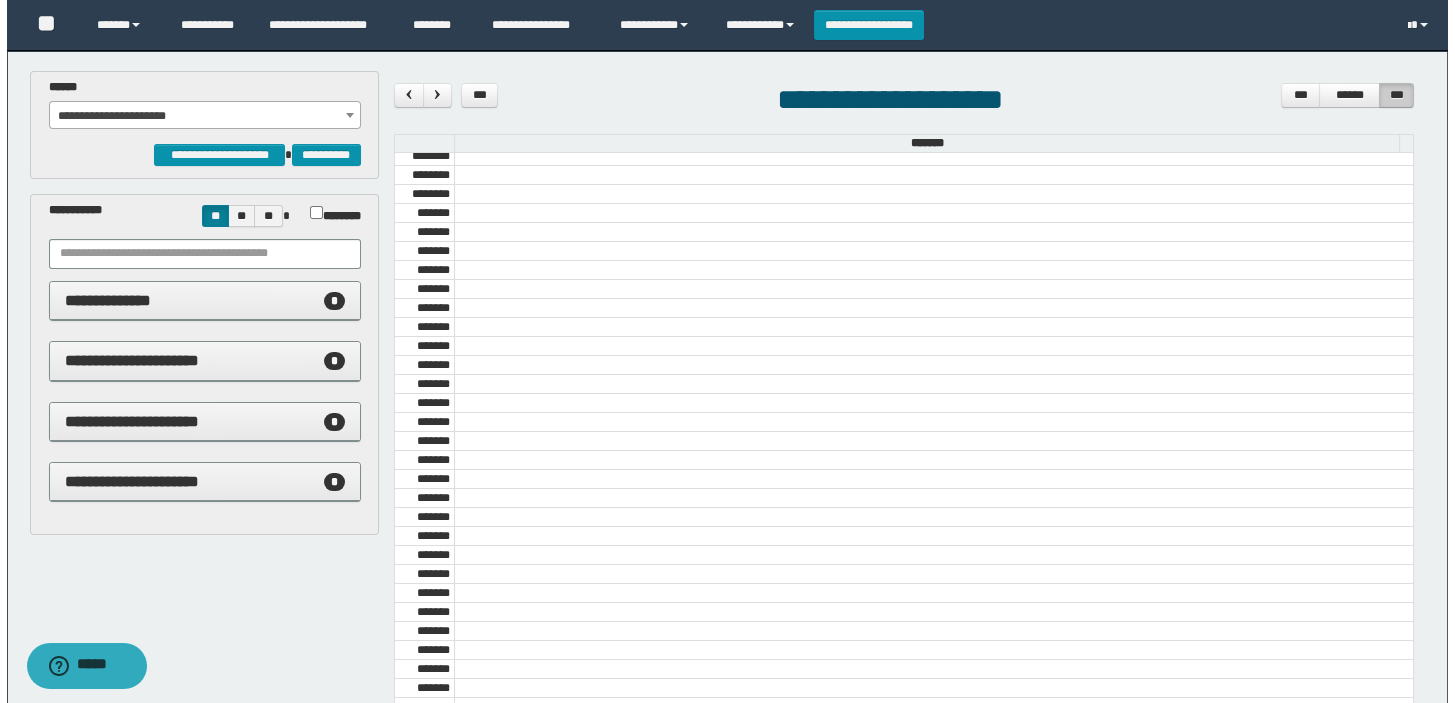 scroll, scrollTop: 0, scrollLeft: 0, axis: both 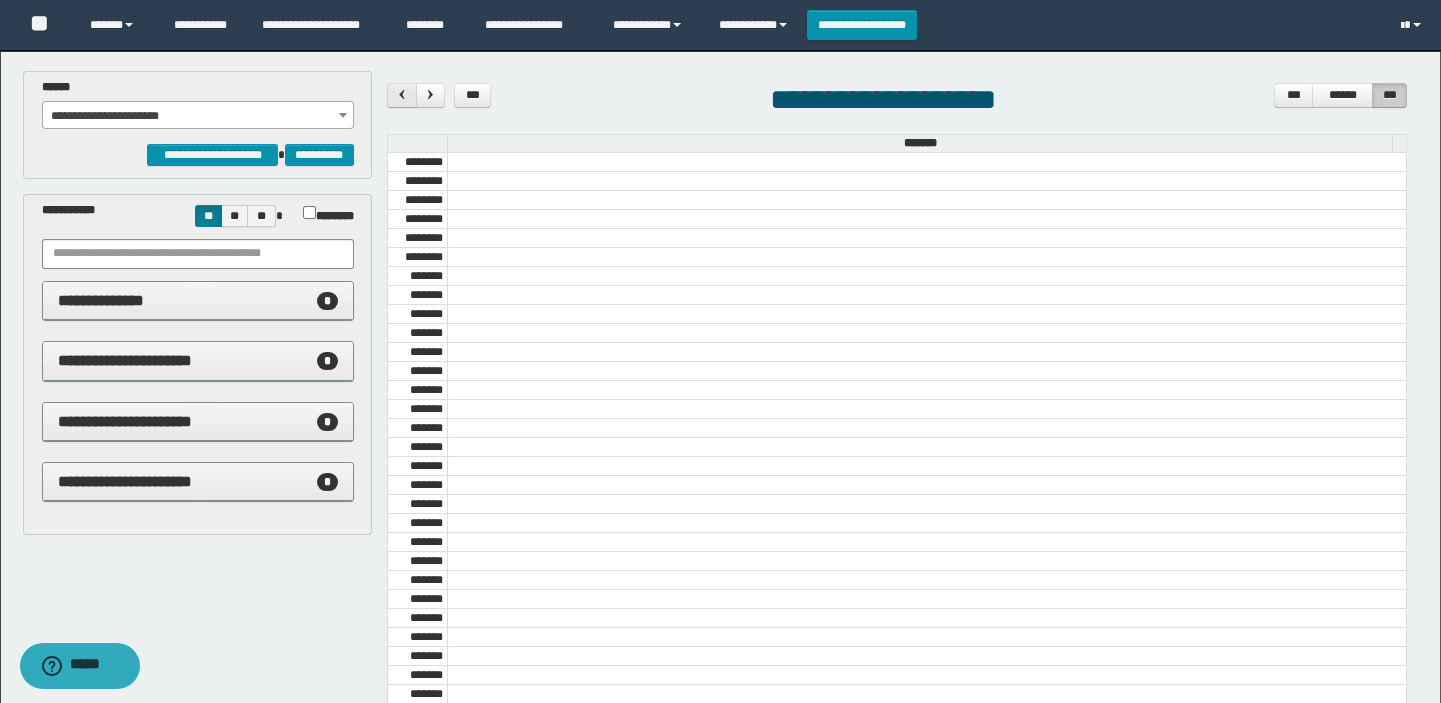 drag, startPoint x: 391, startPoint y: 94, endPoint x: 418, endPoint y: 126, distance: 41.868843 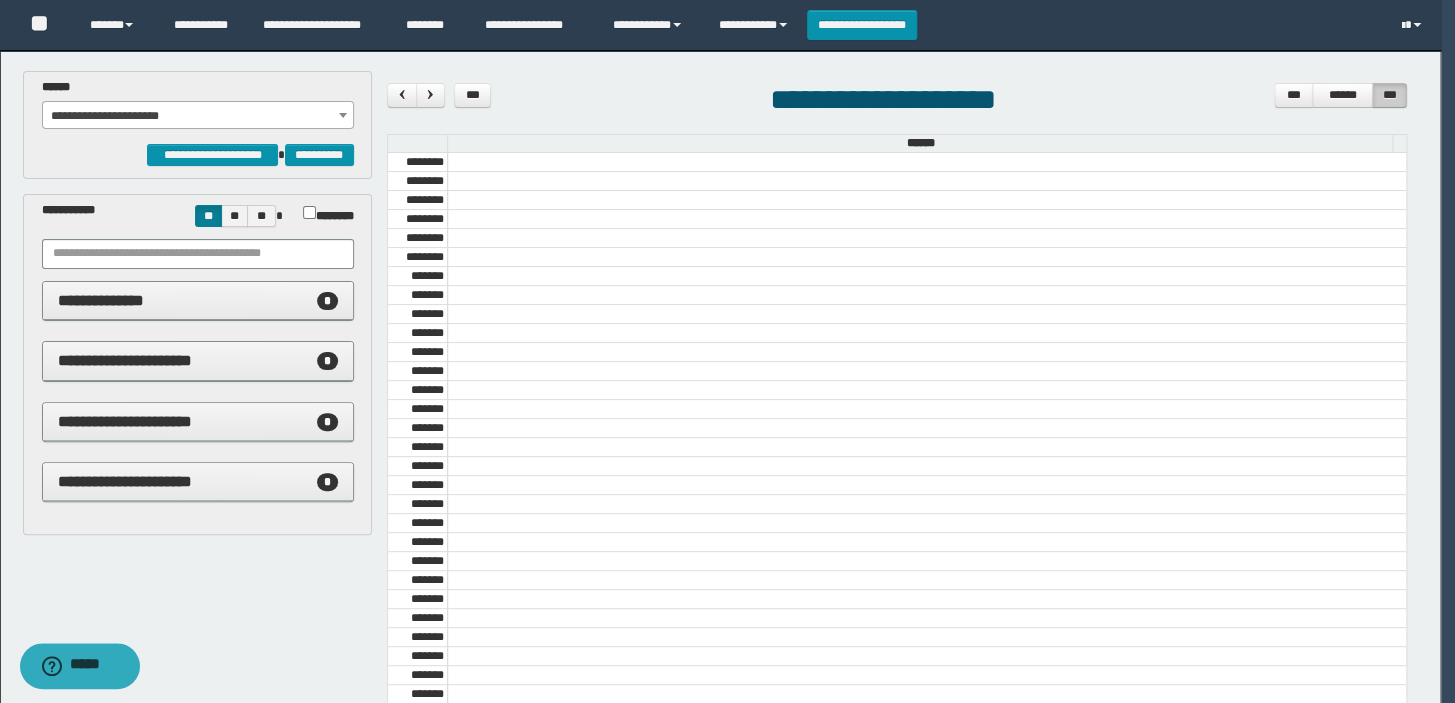 scroll, scrollTop: 681, scrollLeft: 0, axis: vertical 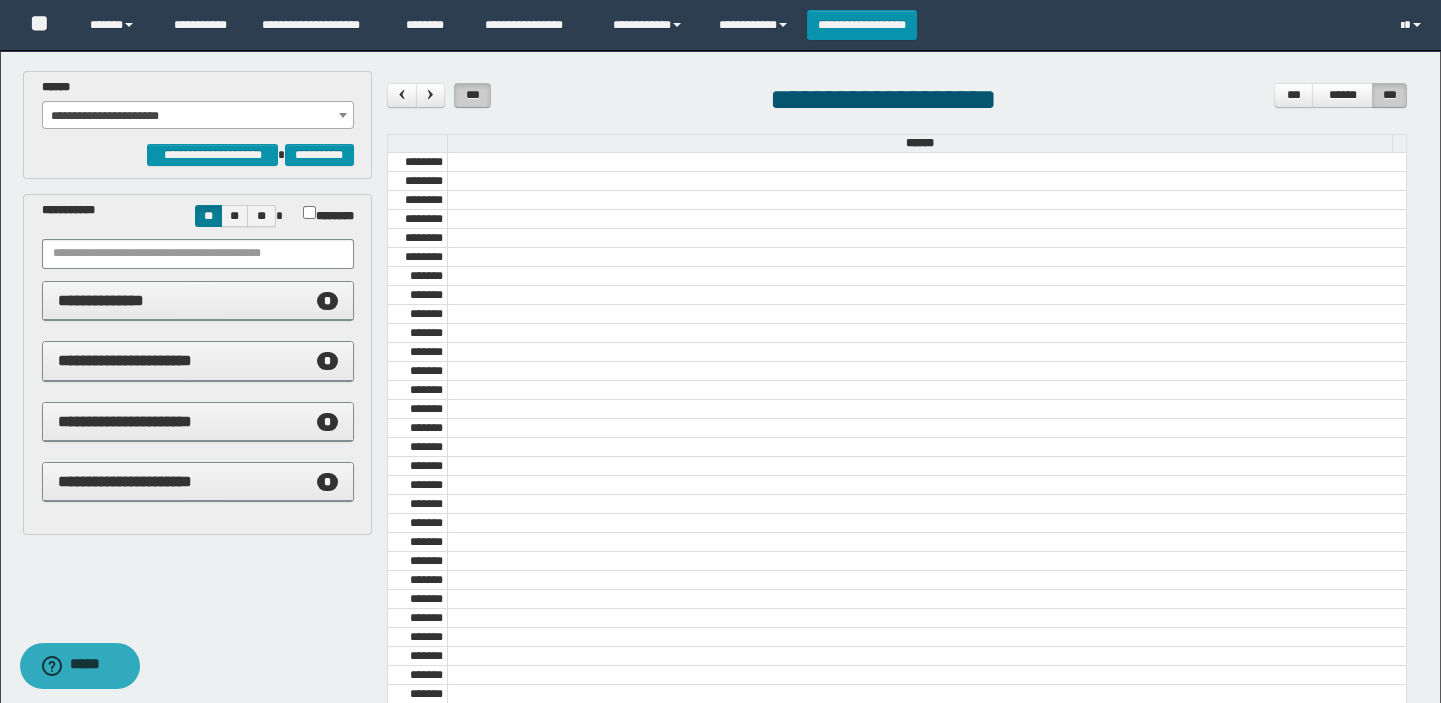 click on "***" at bounding box center (473, 95) 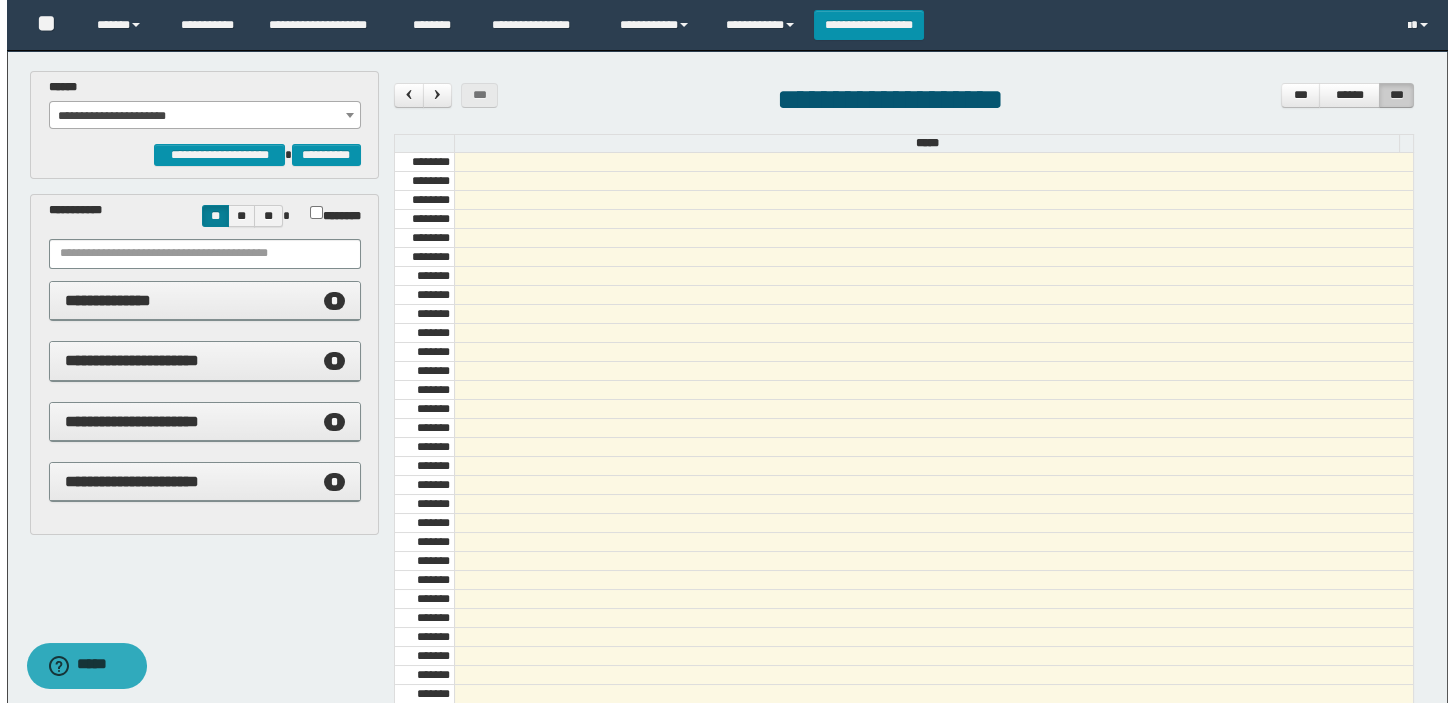 scroll, scrollTop: 727, scrollLeft: 0, axis: vertical 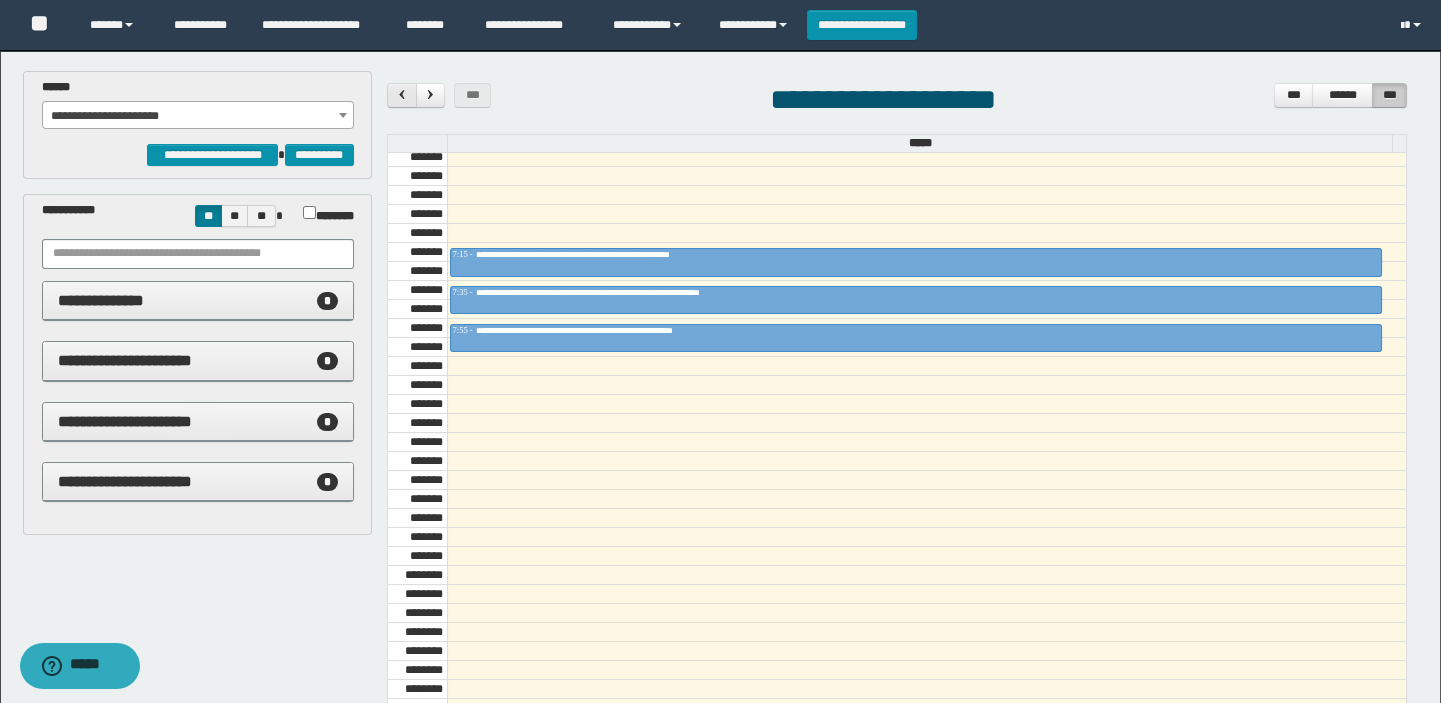 click at bounding box center (402, 94) 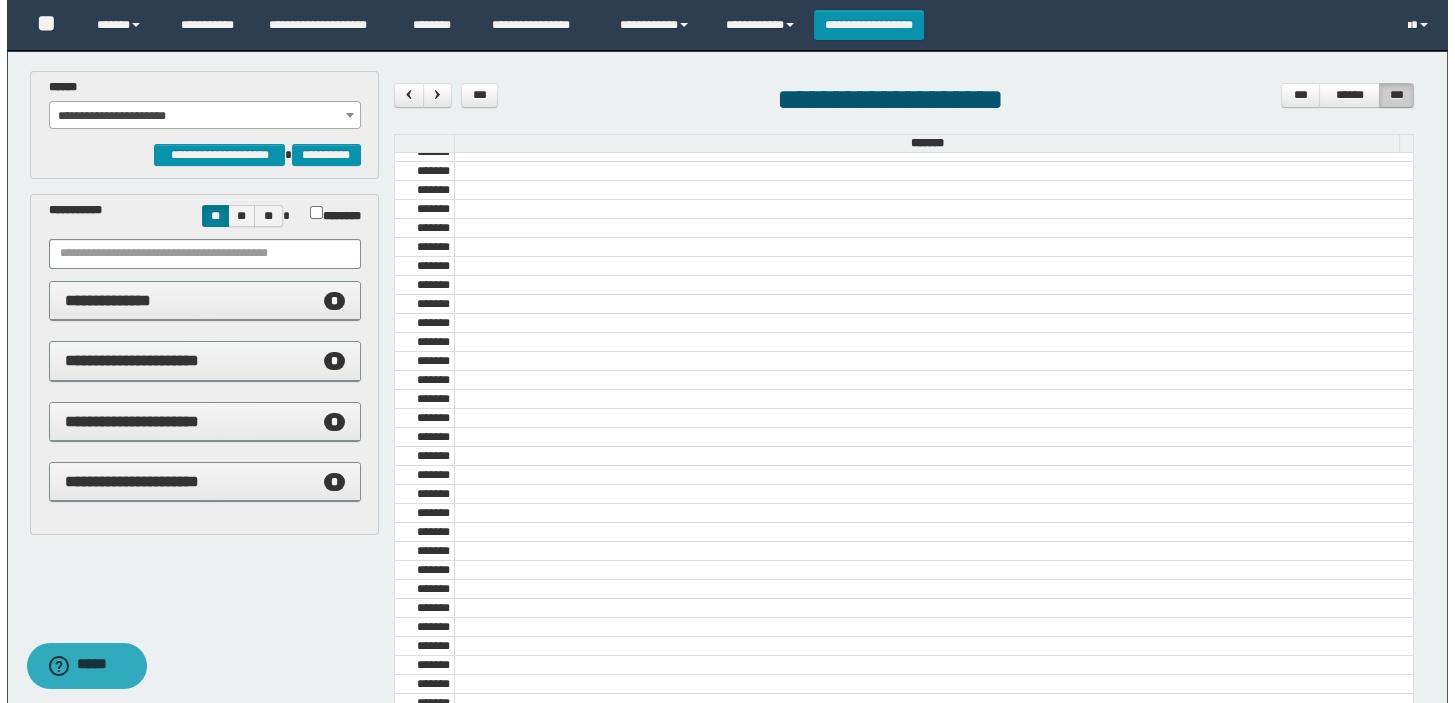 scroll, scrollTop: 0, scrollLeft: 0, axis: both 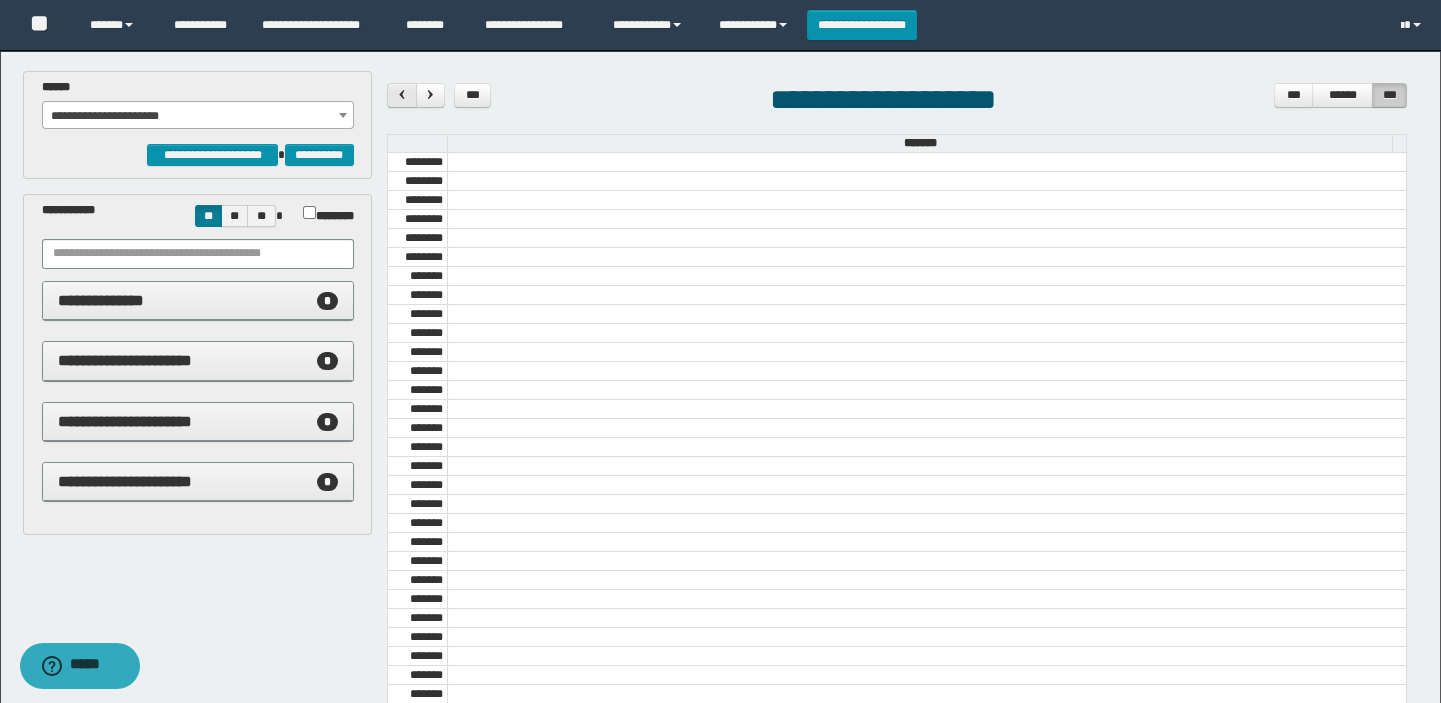 click at bounding box center (402, 94) 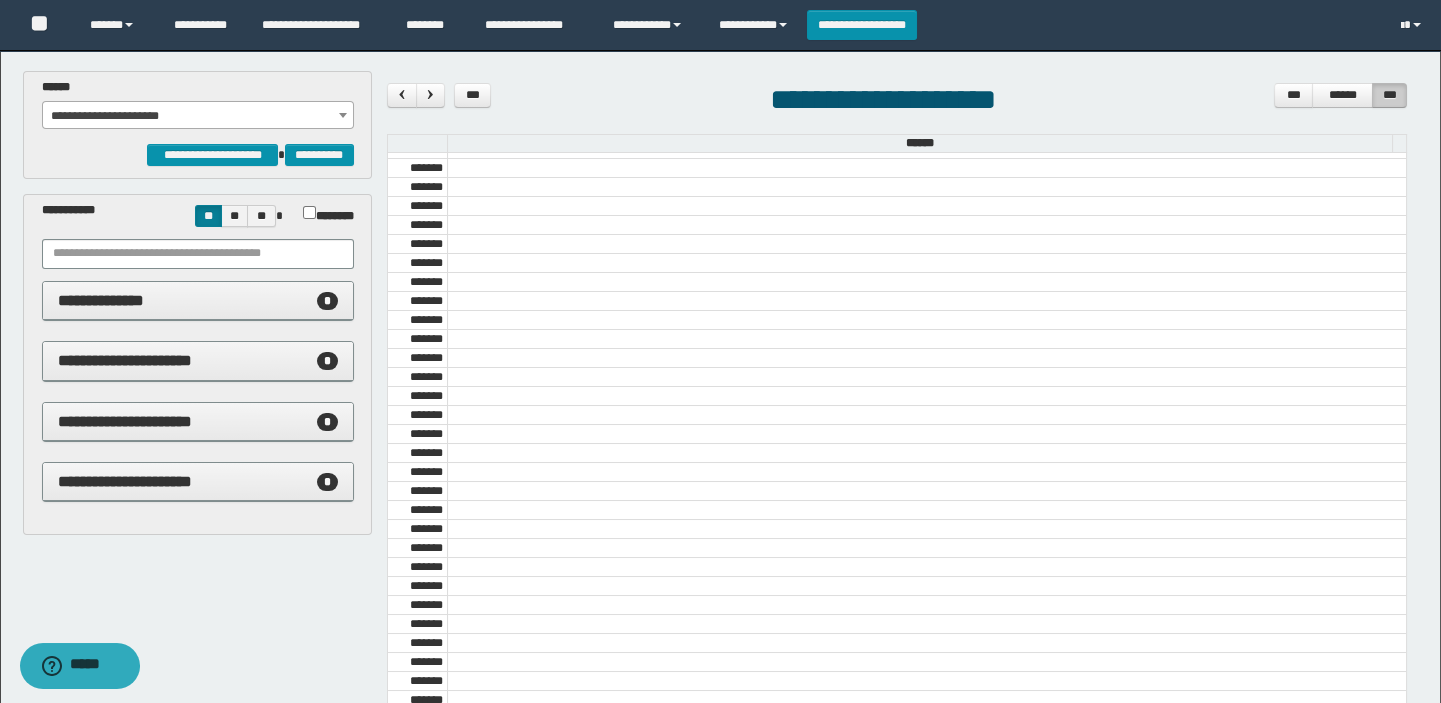 scroll, scrollTop: 0, scrollLeft: 0, axis: both 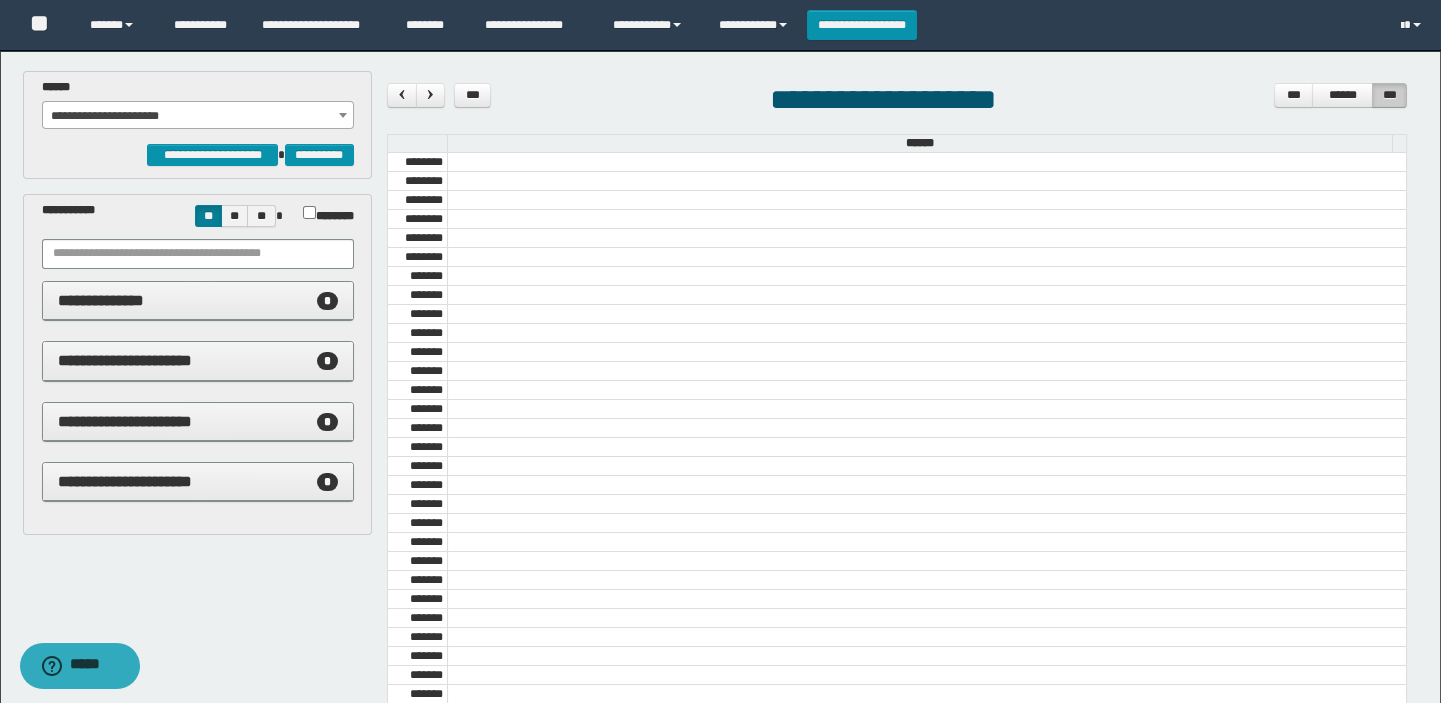 click on "**********" at bounding box center [198, 116] 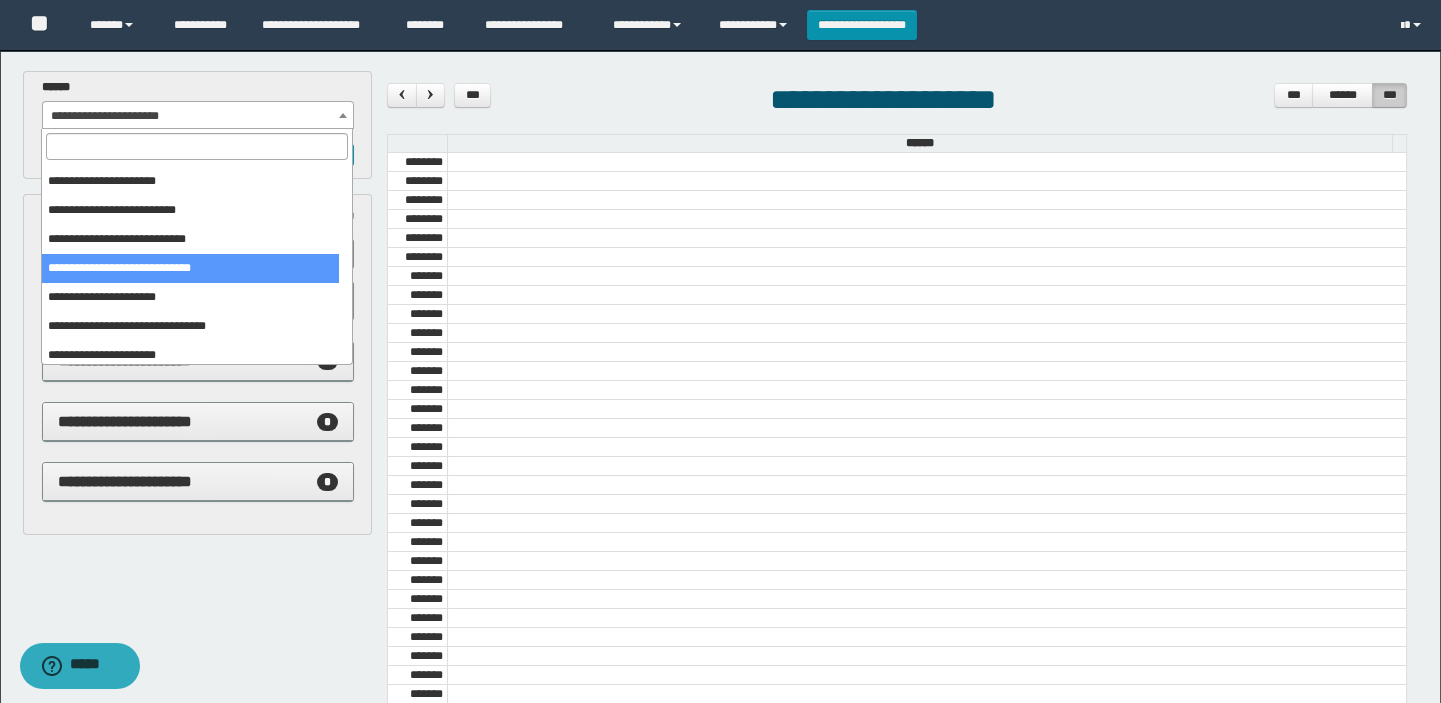 scroll, scrollTop: 0, scrollLeft: 0, axis: both 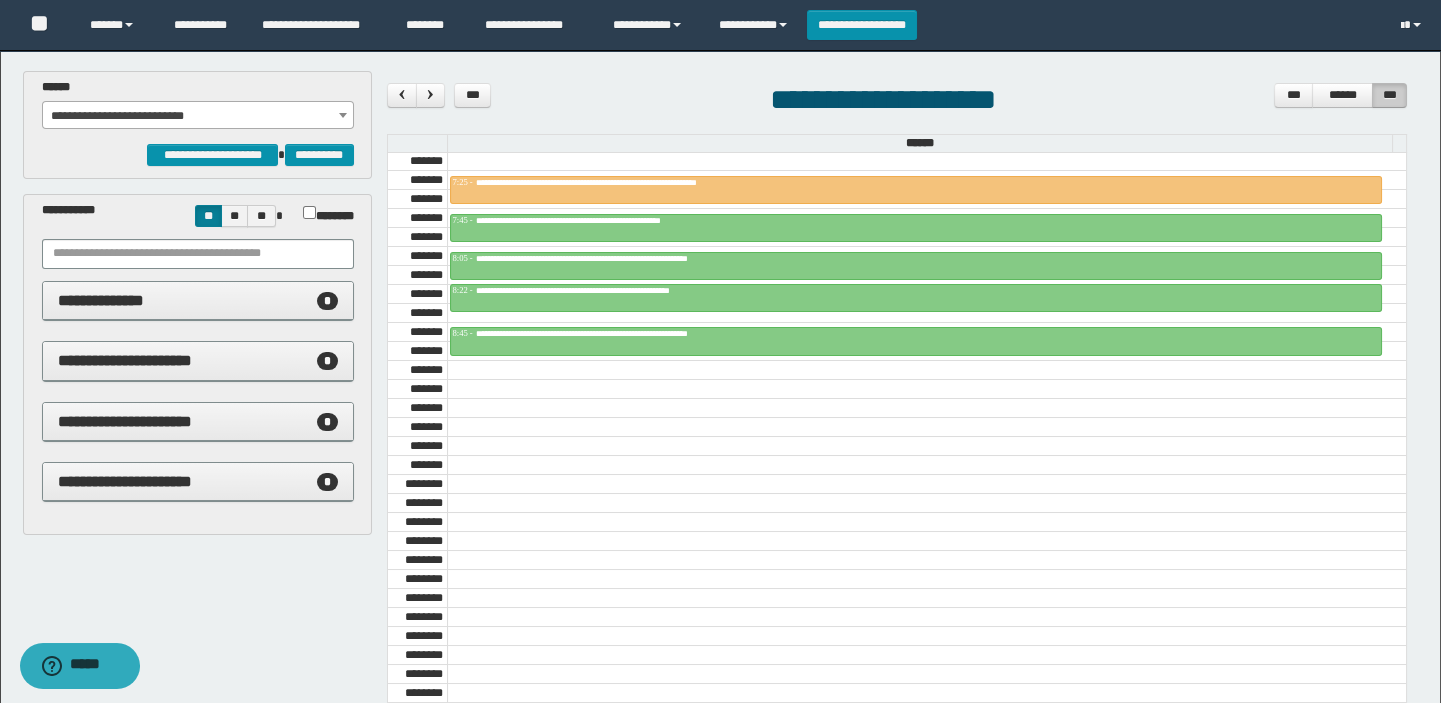click at bounding box center (927, 389) 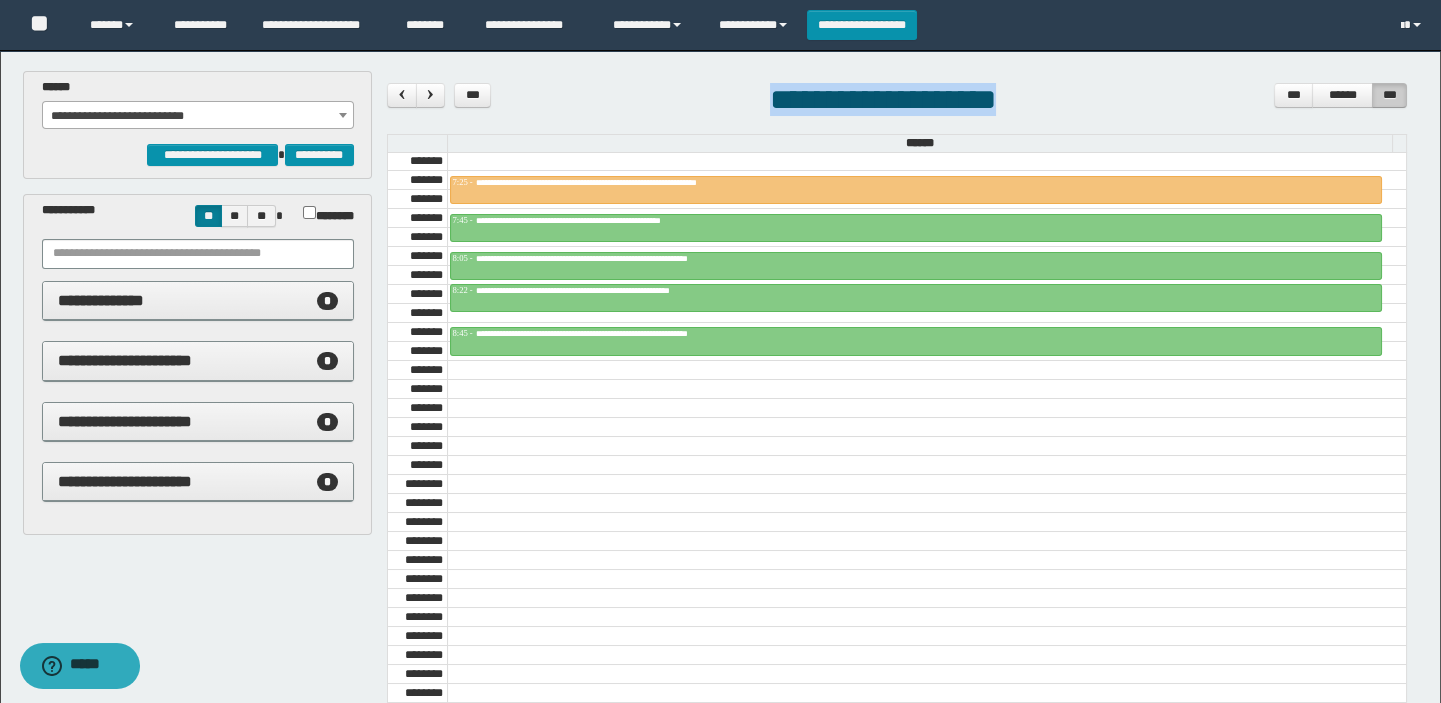 drag, startPoint x: 766, startPoint y: 99, endPoint x: 1083, endPoint y: 111, distance: 317.22705 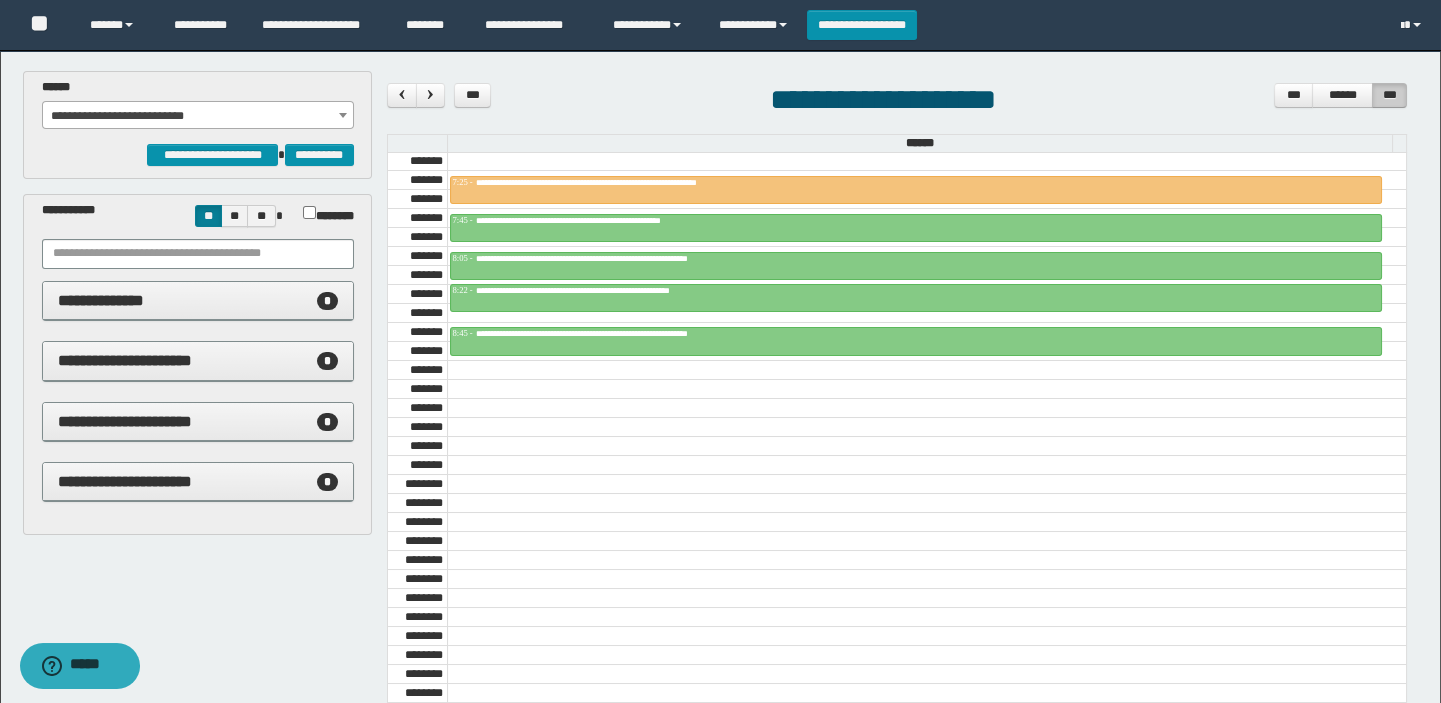 click on "**********" at bounding box center (897, 102) 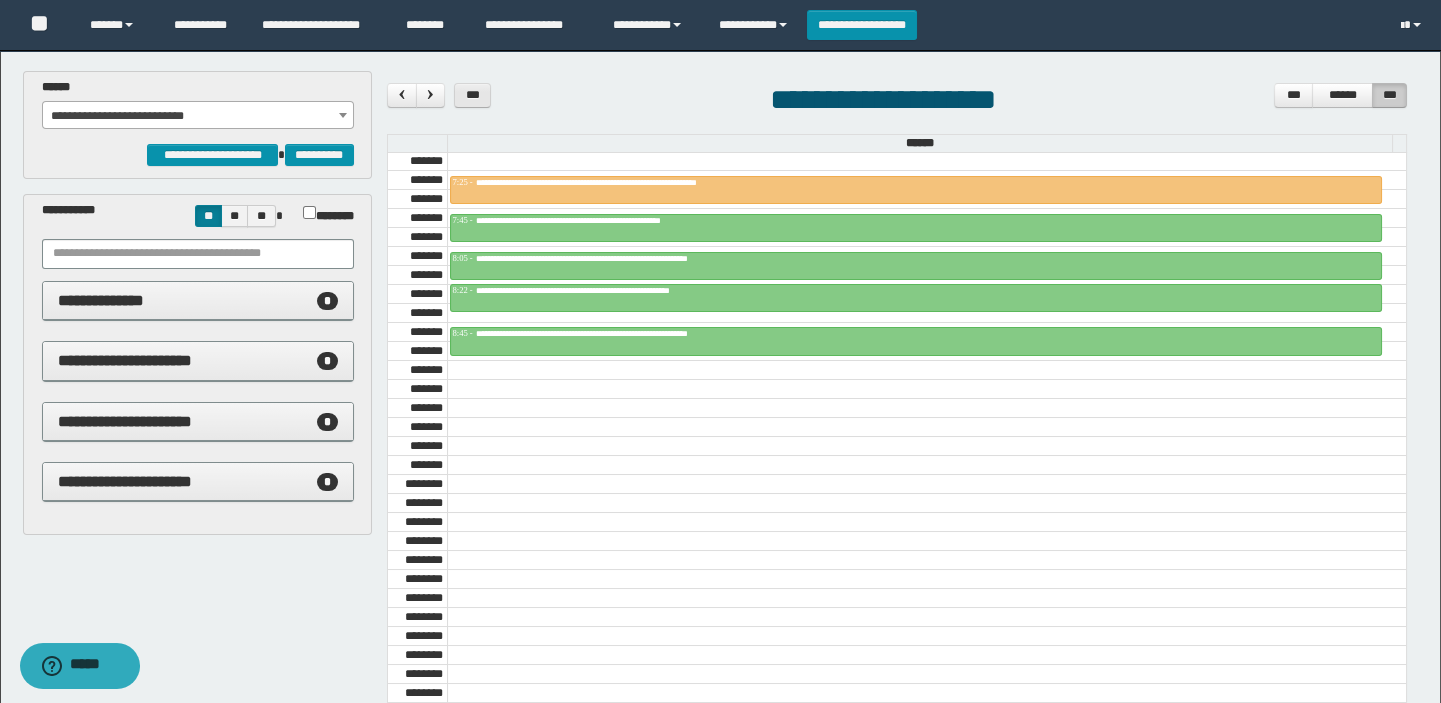 click on "***" at bounding box center (473, 95) 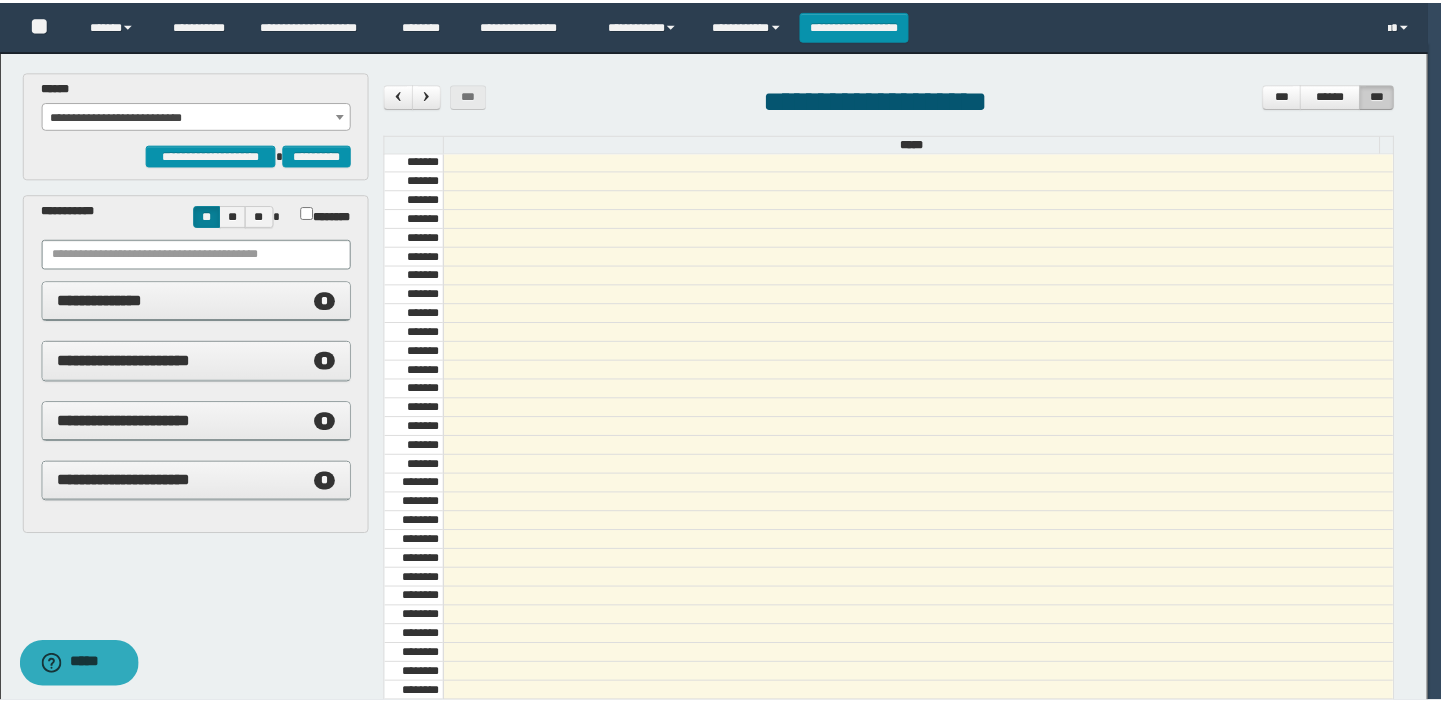scroll, scrollTop: 681, scrollLeft: 0, axis: vertical 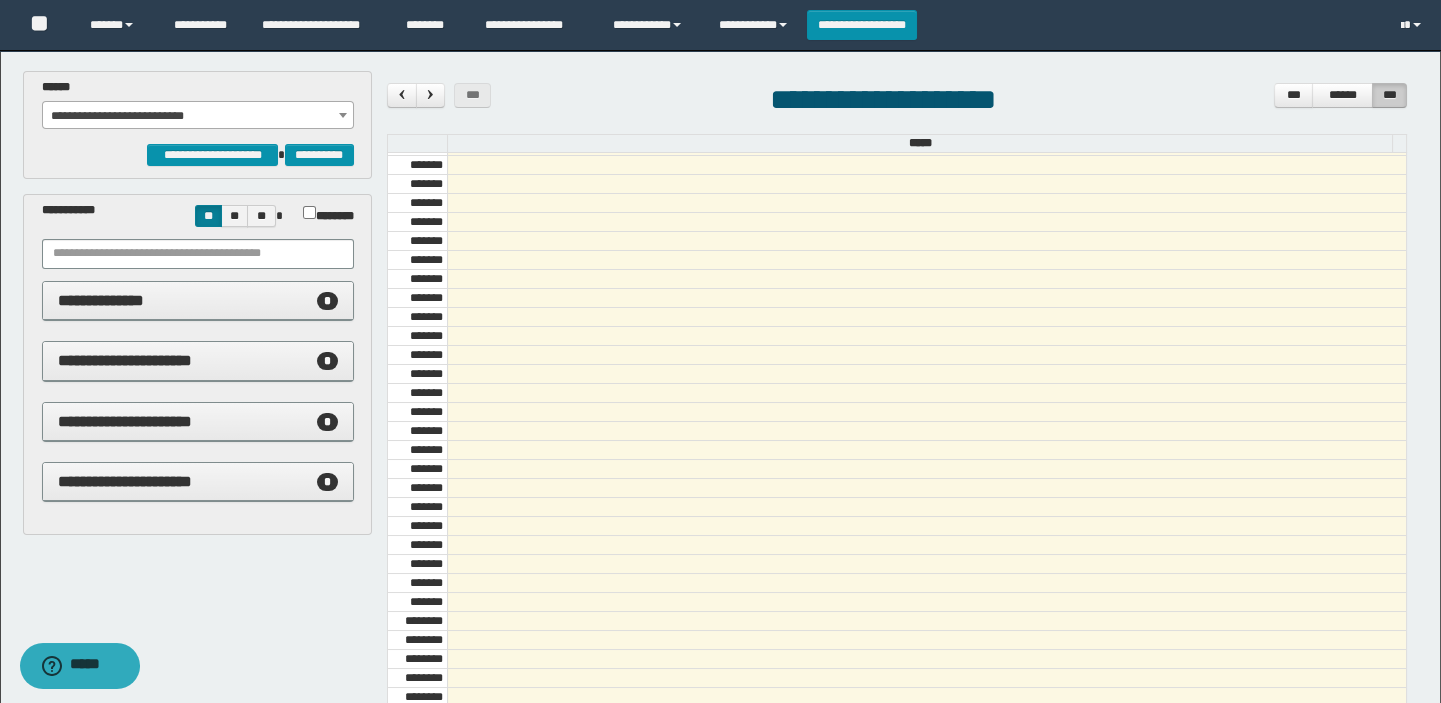 click on "**********" at bounding box center (198, 116) 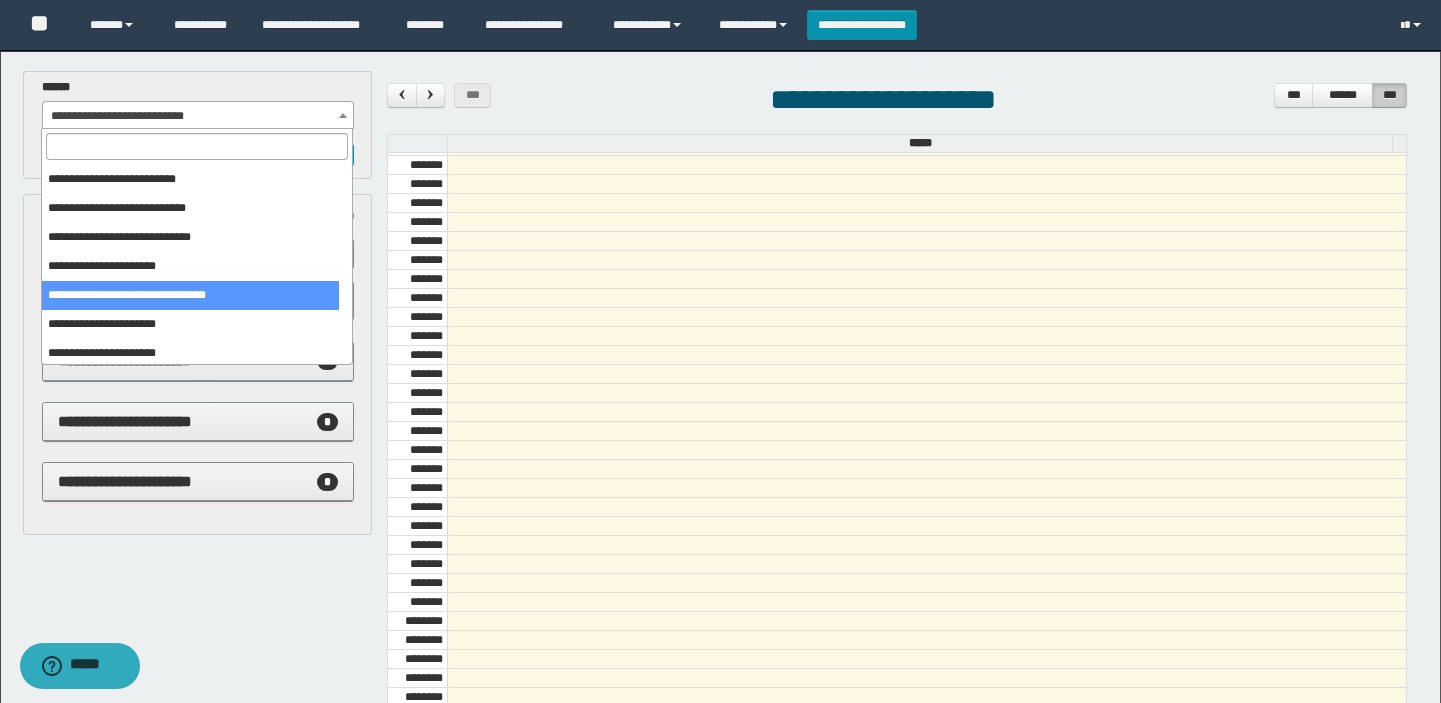 scroll, scrollTop: 120, scrollLeft: 0, axis: vertical 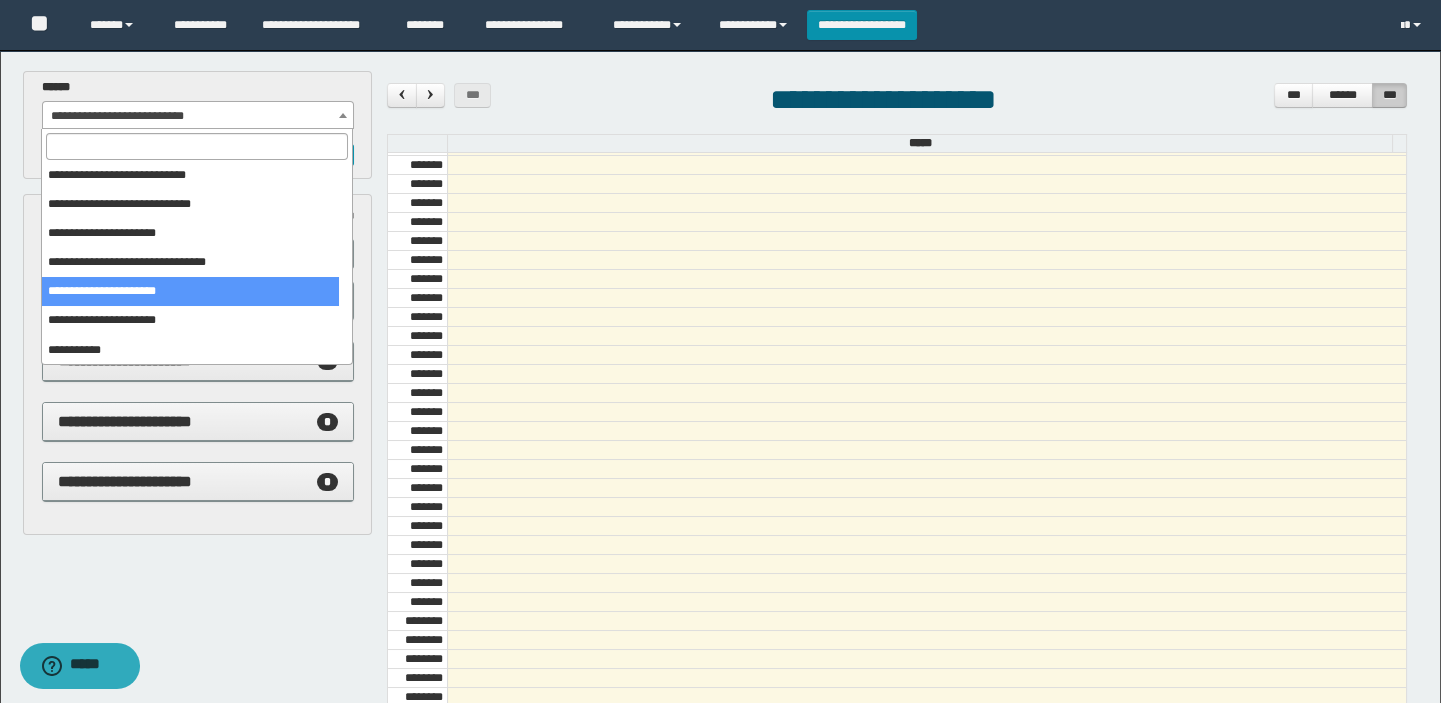 select on "******" 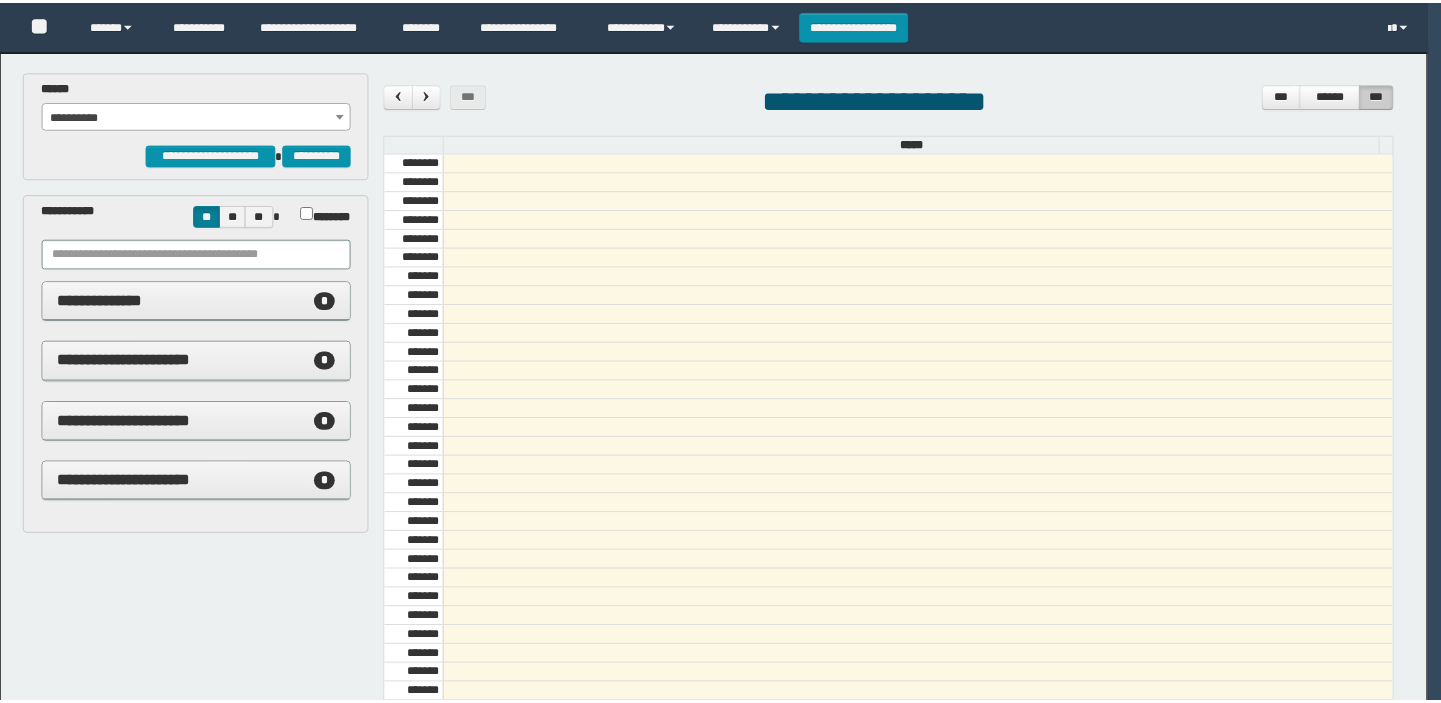 scroll, scrollTop: 0, scrollLeft: 0, axis: both 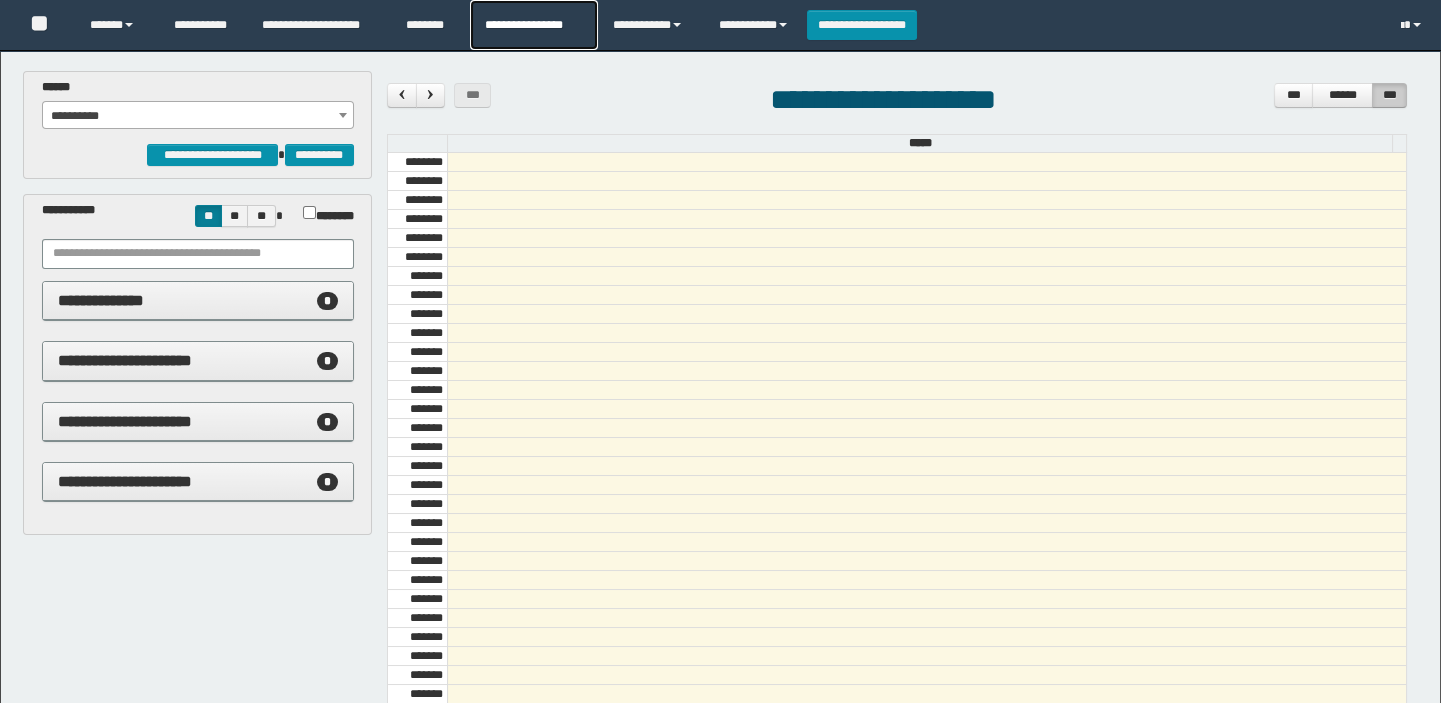 click on "**********" at bounding box center [534, 25] 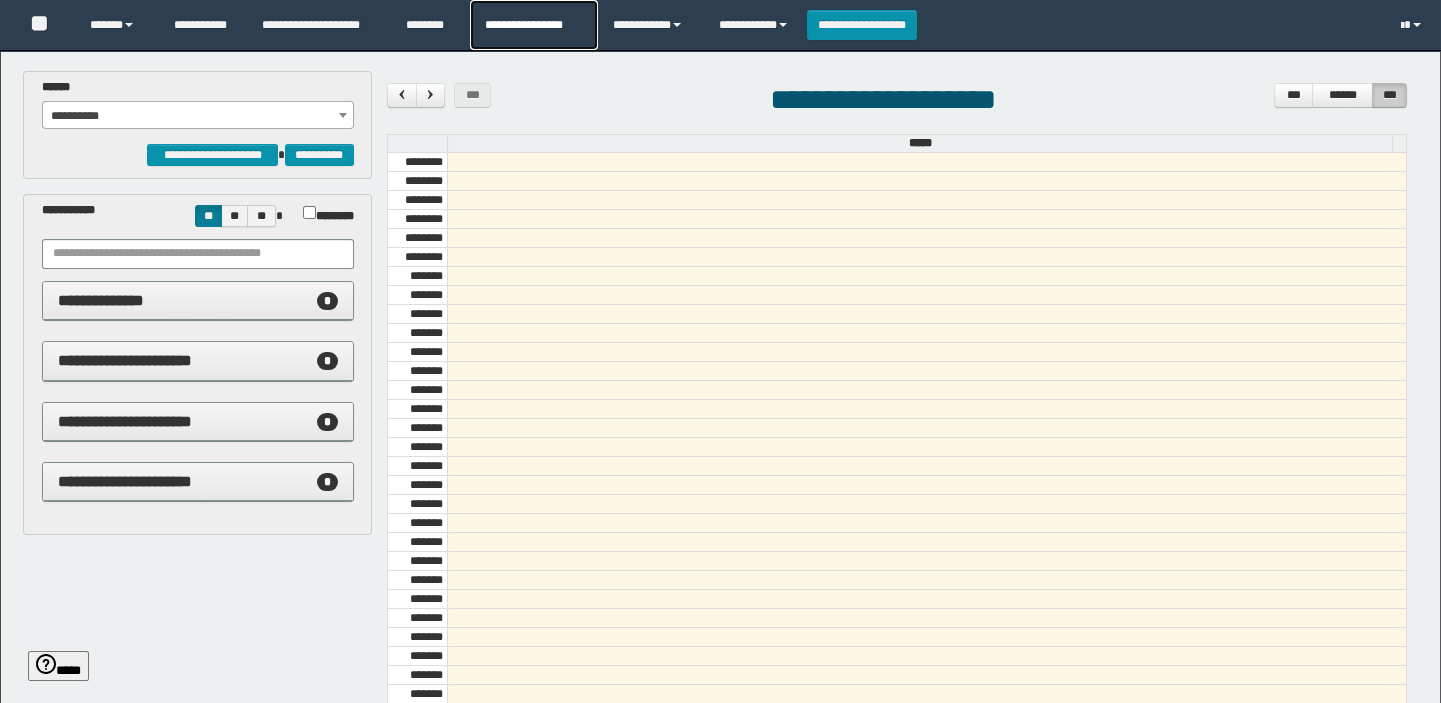 scroll, scrollTop: 681, scrollLeft: 0, axis: vertical 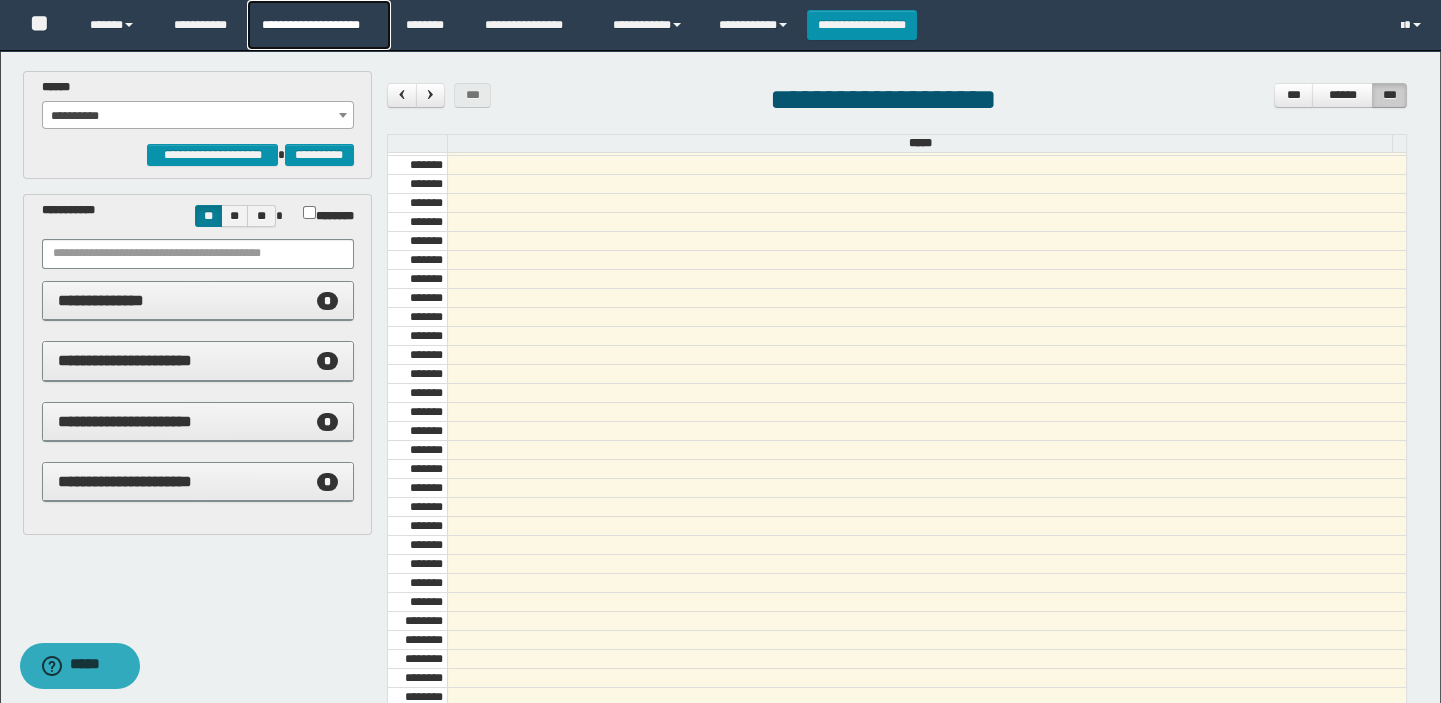 click on "**********" at bounding box center (318, 25) 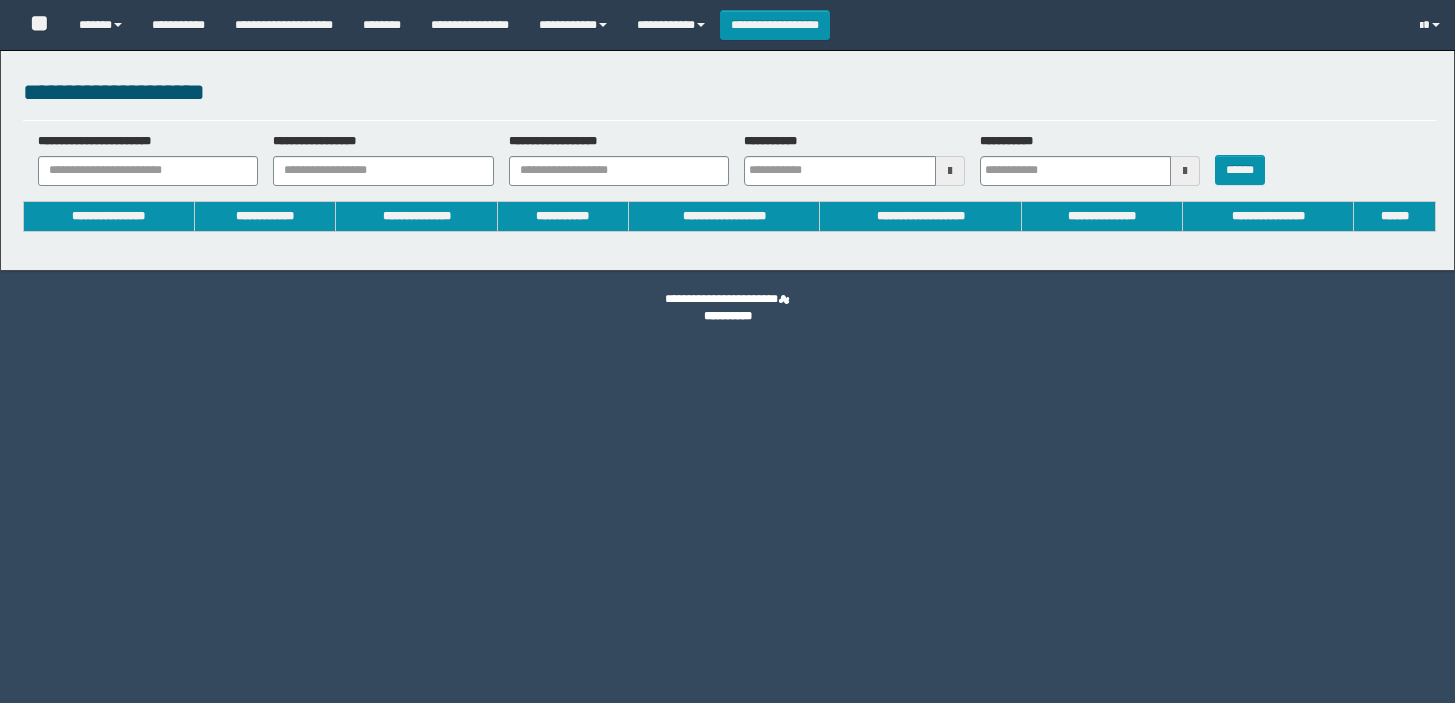 type on "**********" 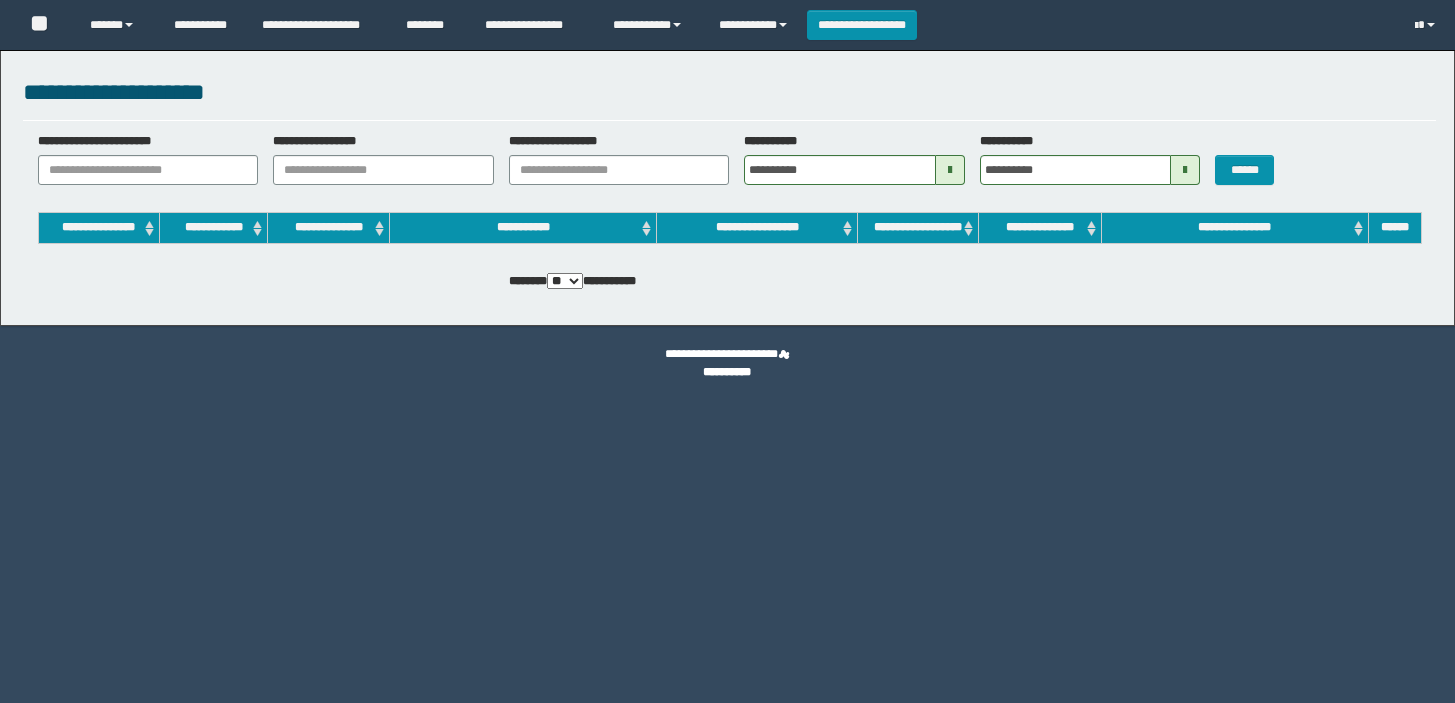 scroll, scrollTop: 0, scrollLeft: 0, axis: both 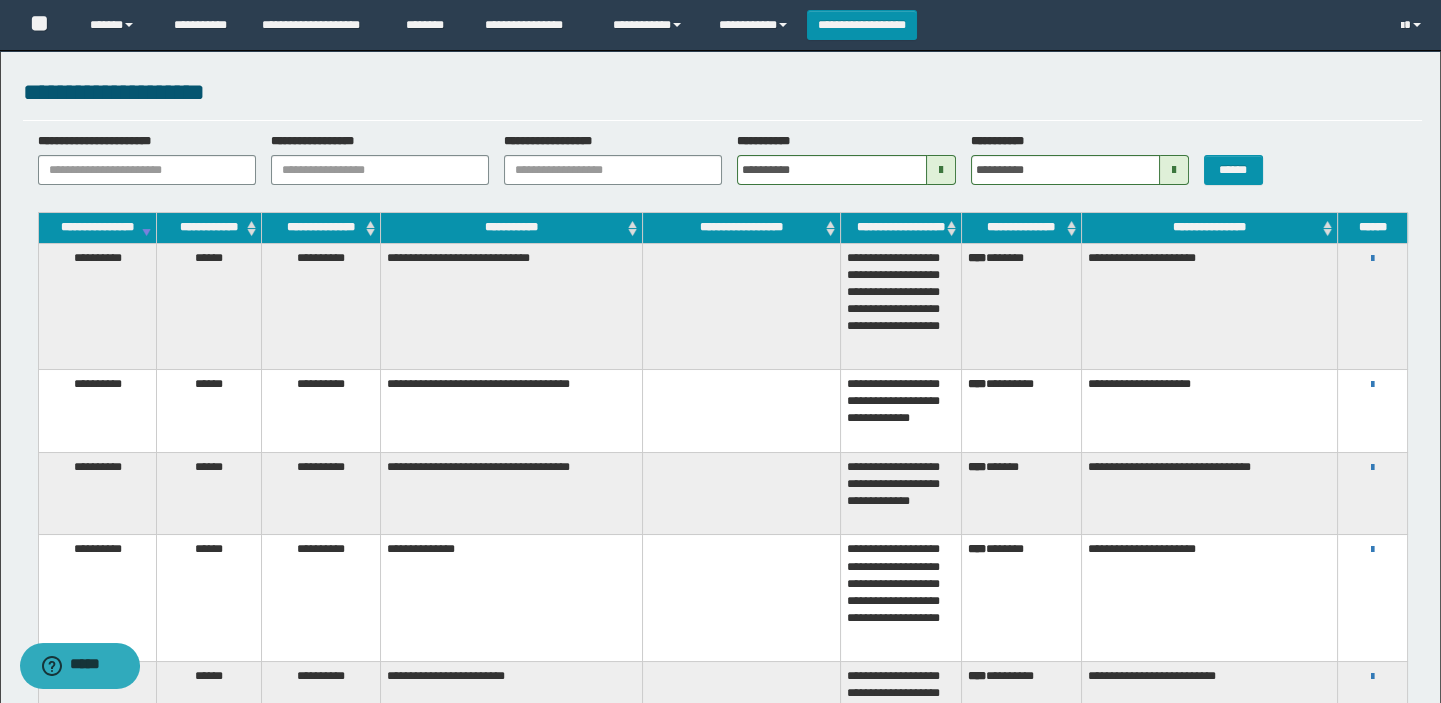 click at bounding box center [941, 170] 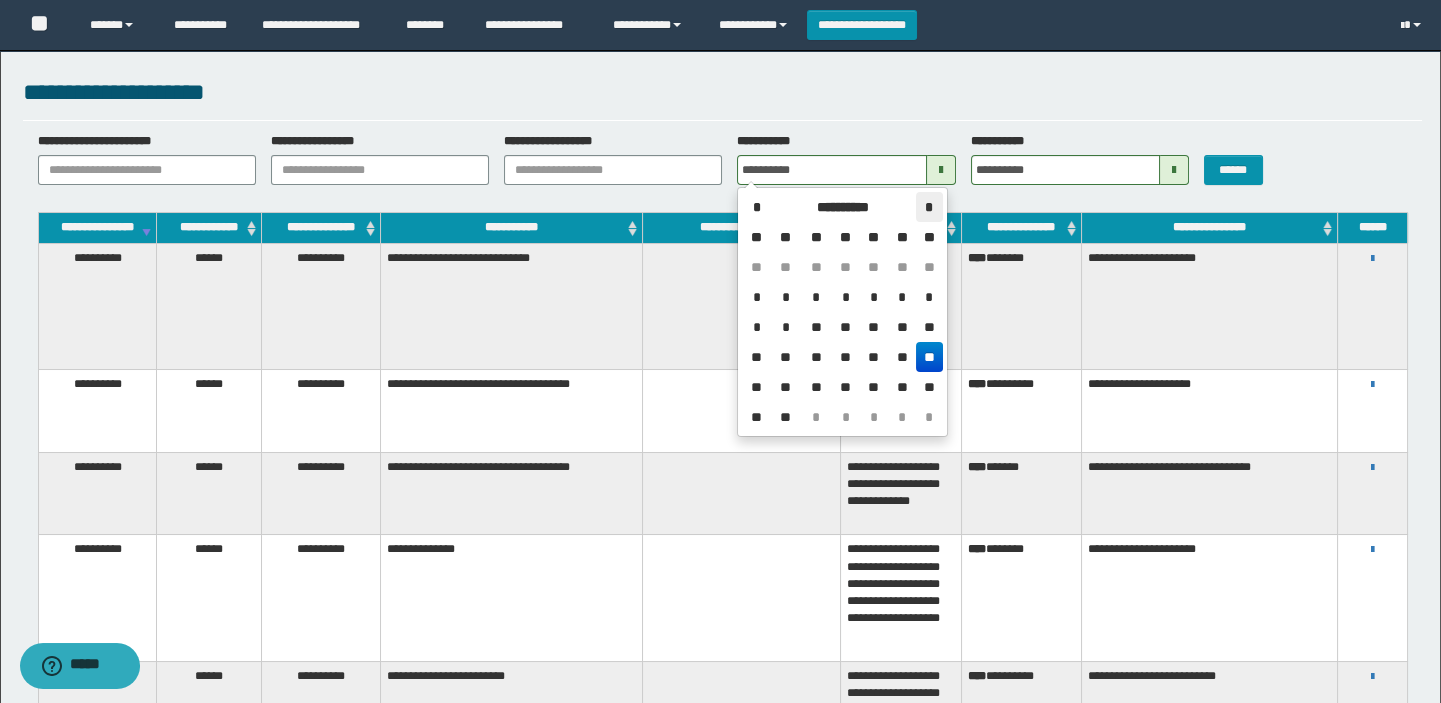 click on "*" at bounding box center (929, 207) 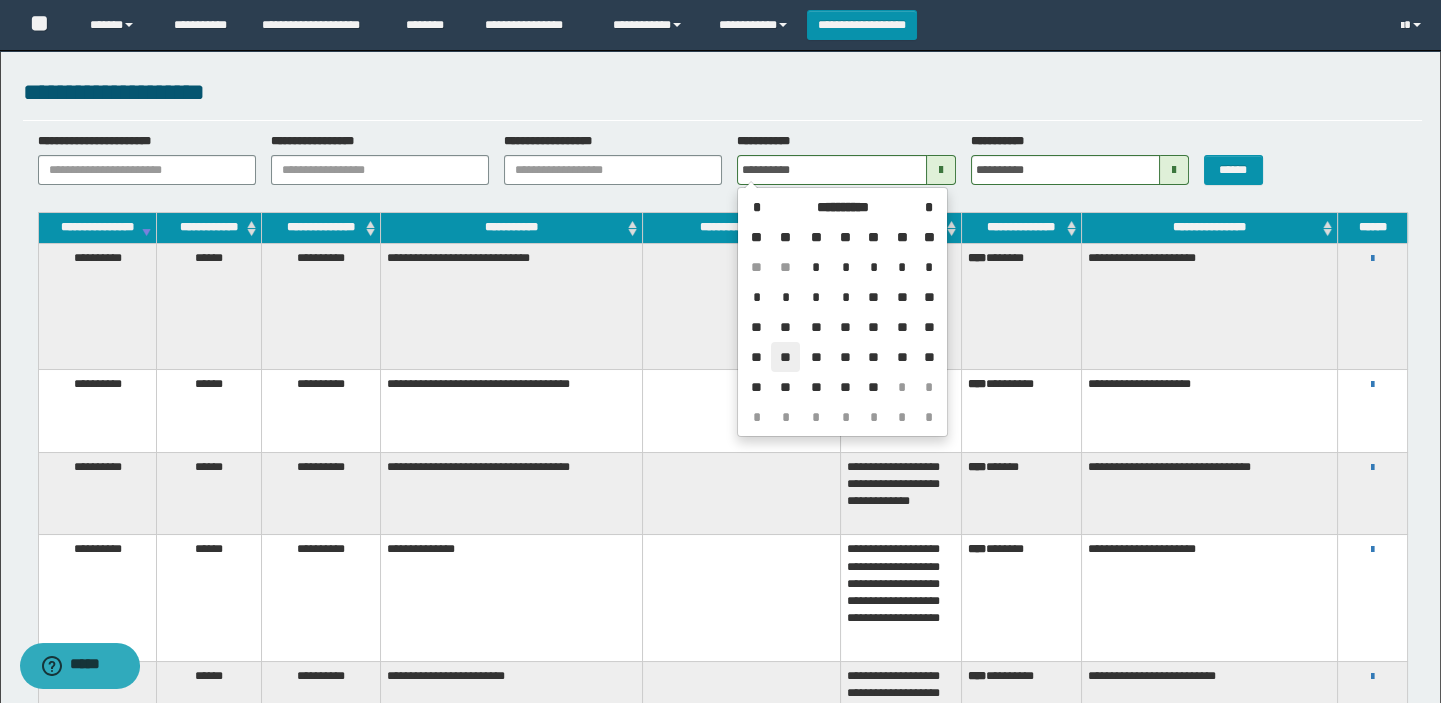 click on "**" at bounding box center [785, 357] 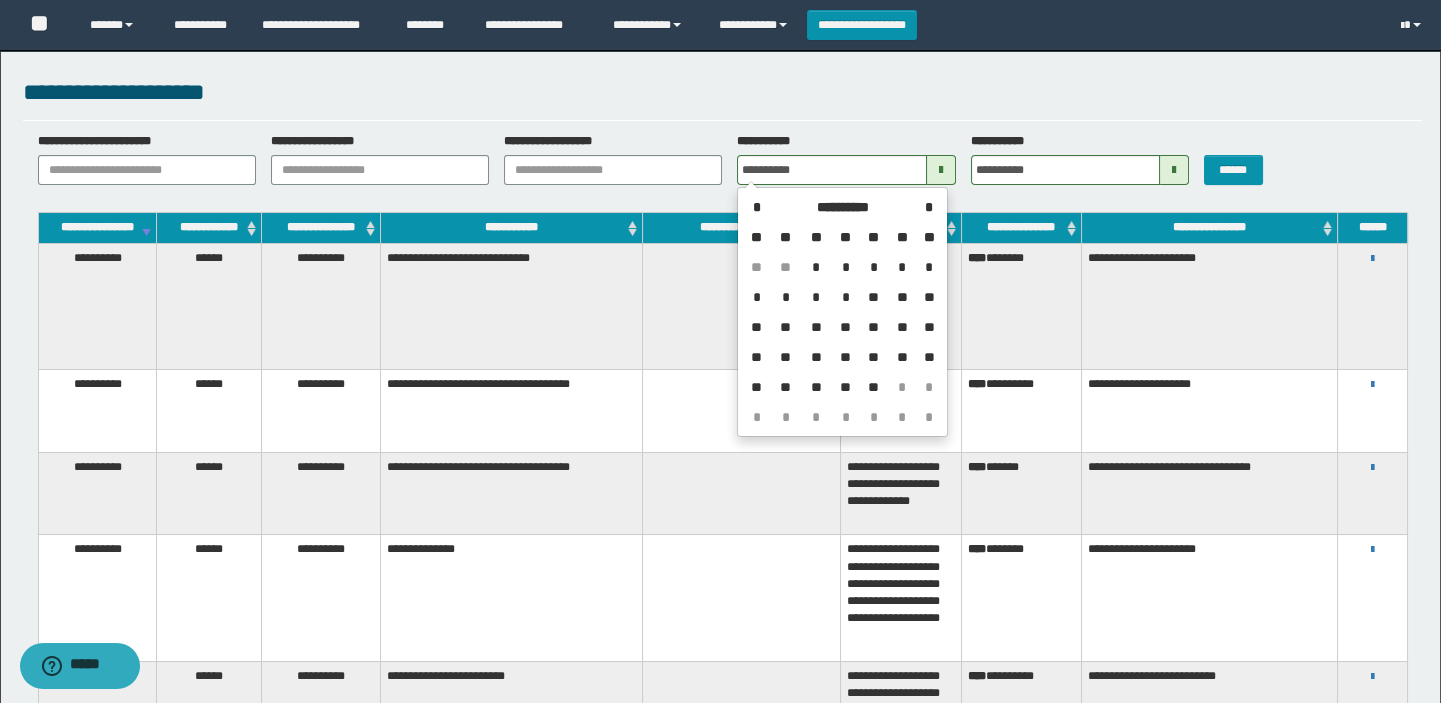 type on "**********" 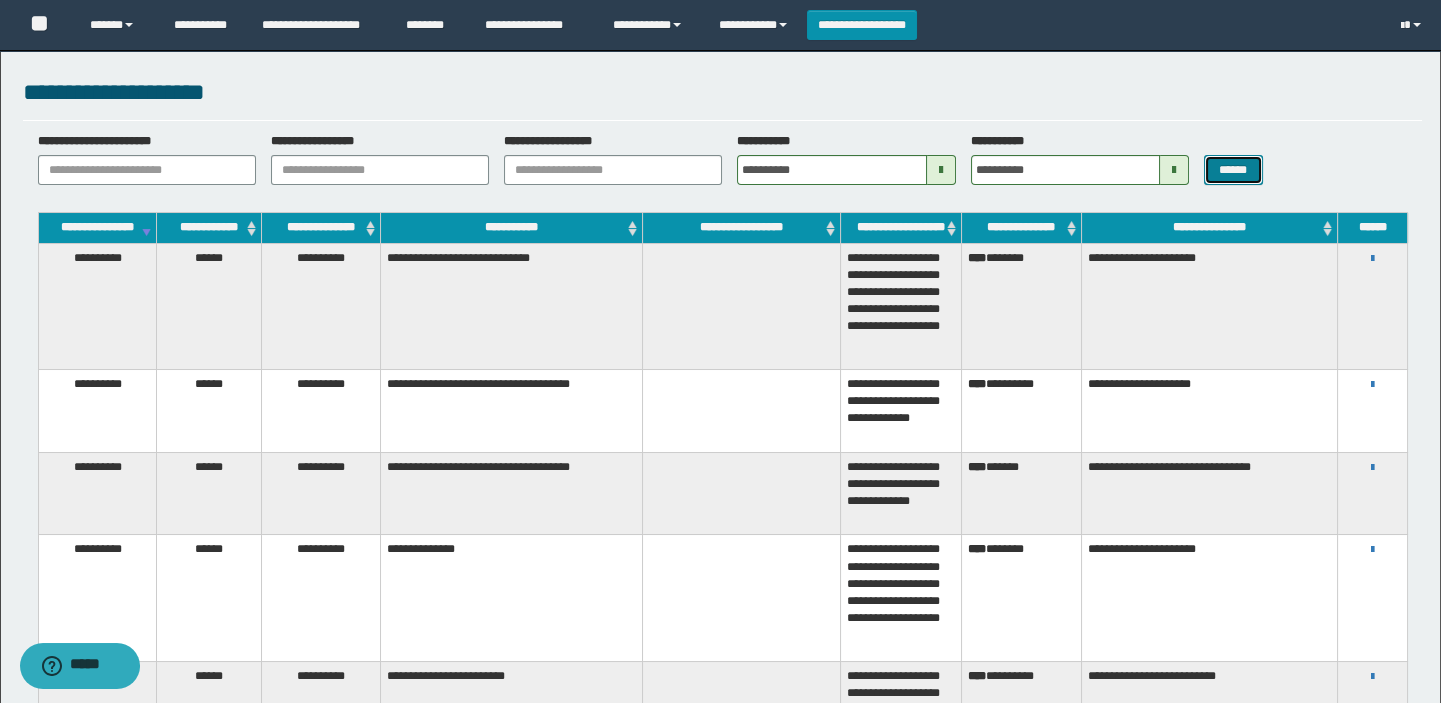click on "******" at bounding box center [1233, 170] 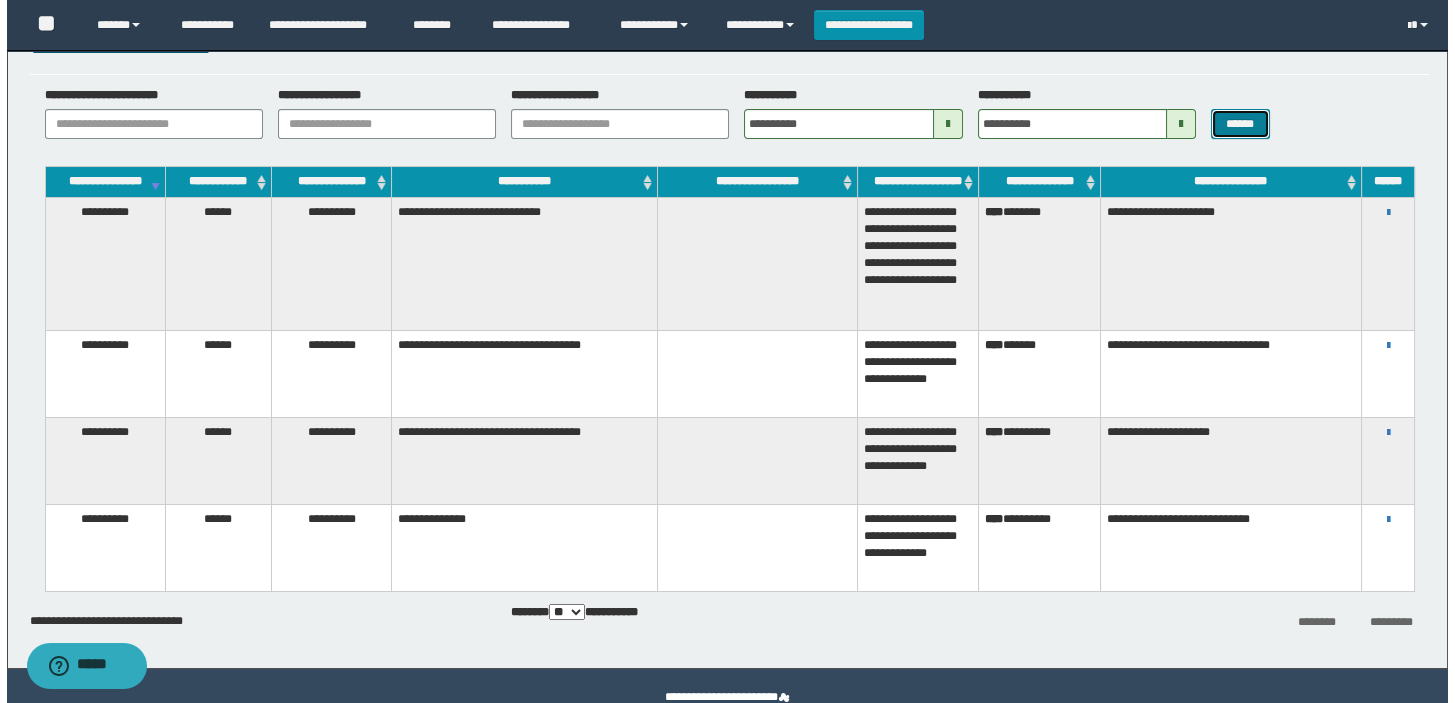 scroll, scrollTop: 86, scrollLeft: 0, axis: vertical 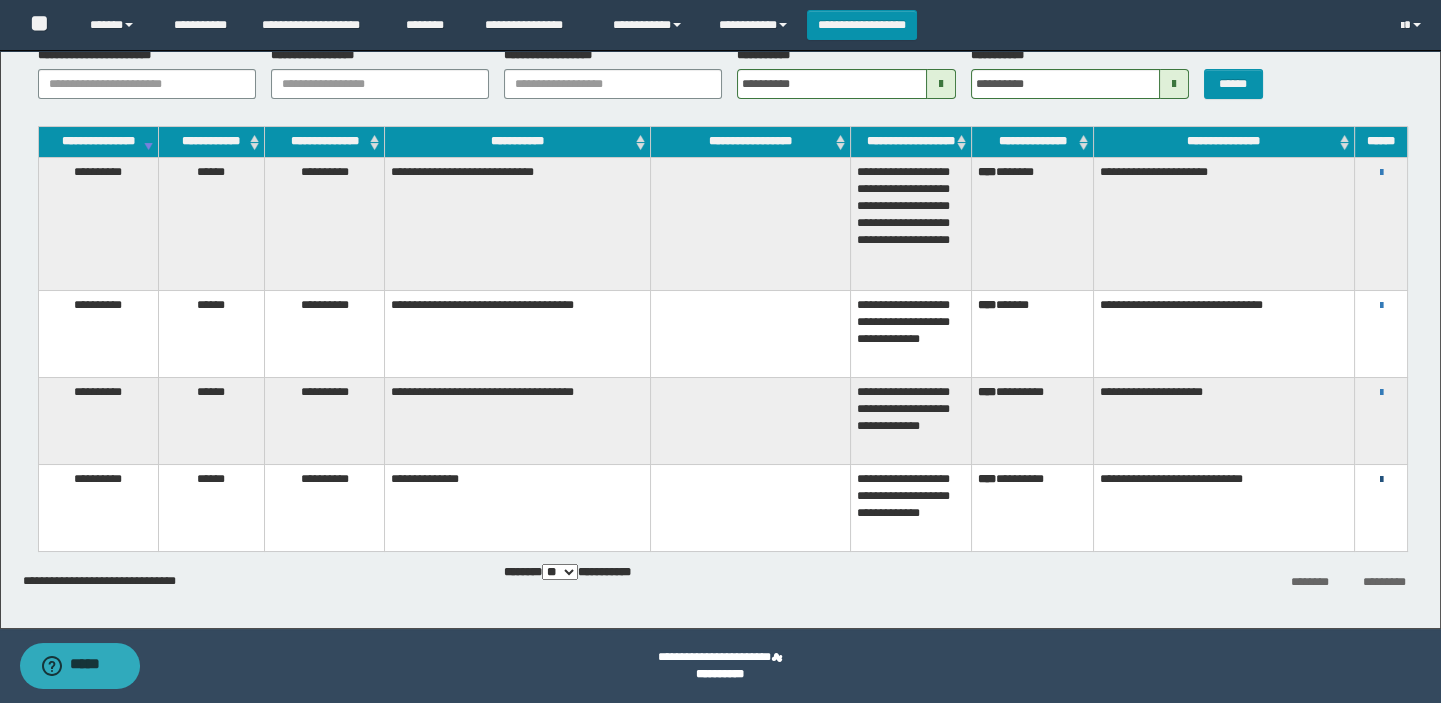 click at bounding box center [1381, 480] 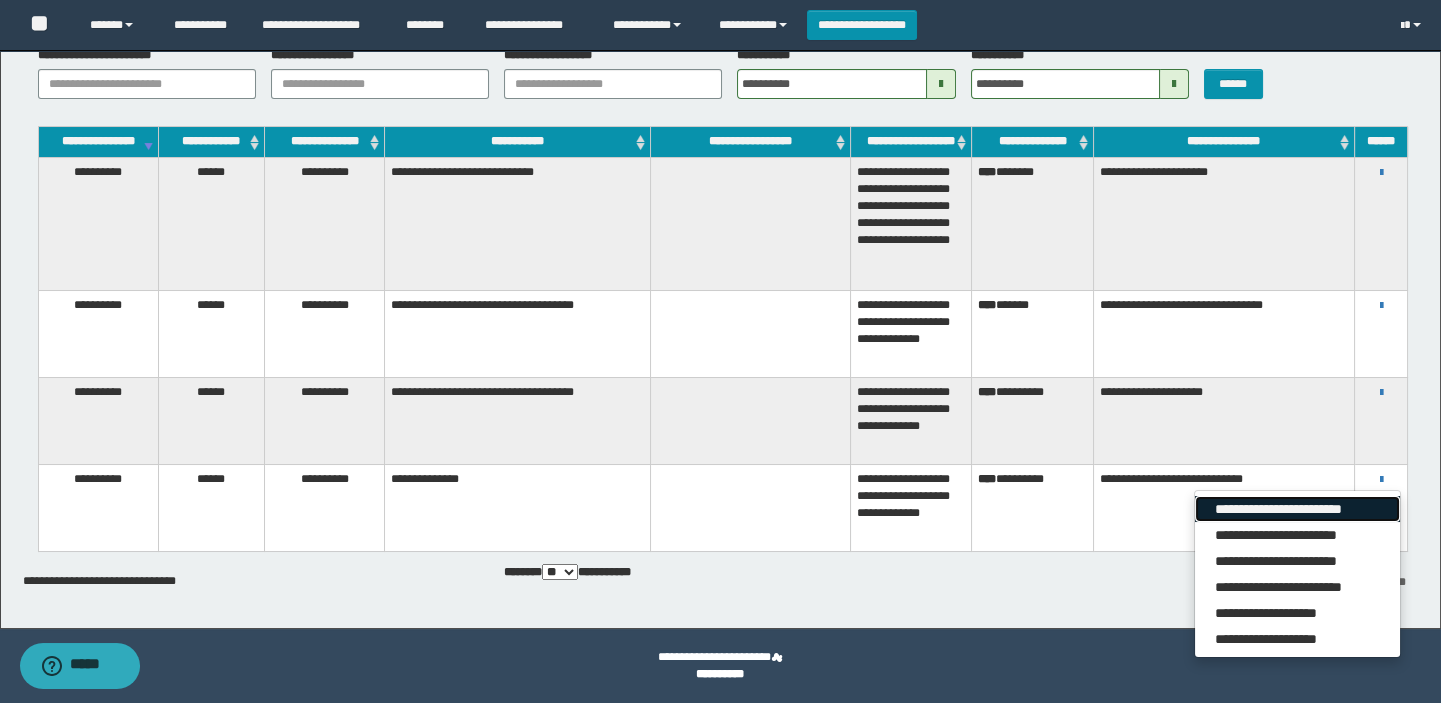 click on "**********" at bounding box center (1297, 509) 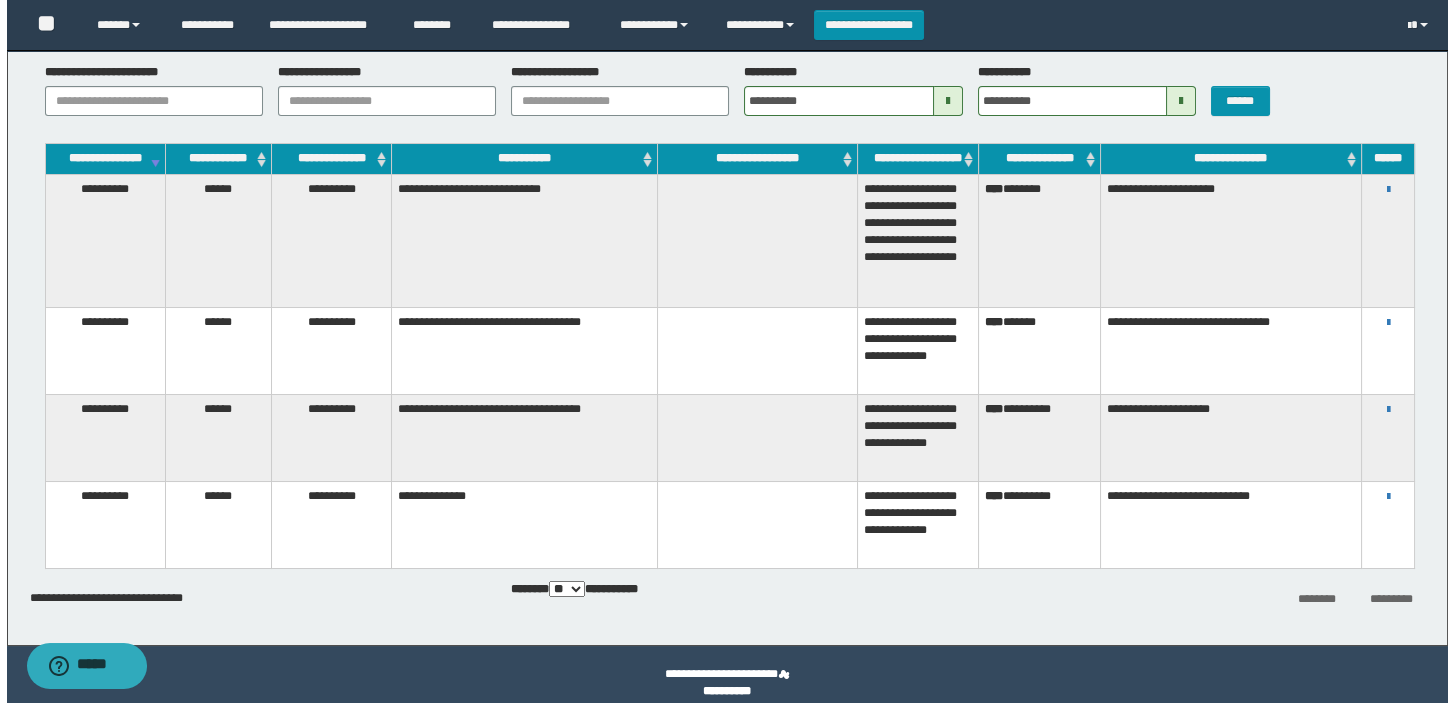 scroll, scrollTop: 86, scrollLeft: 0, axis: vertical 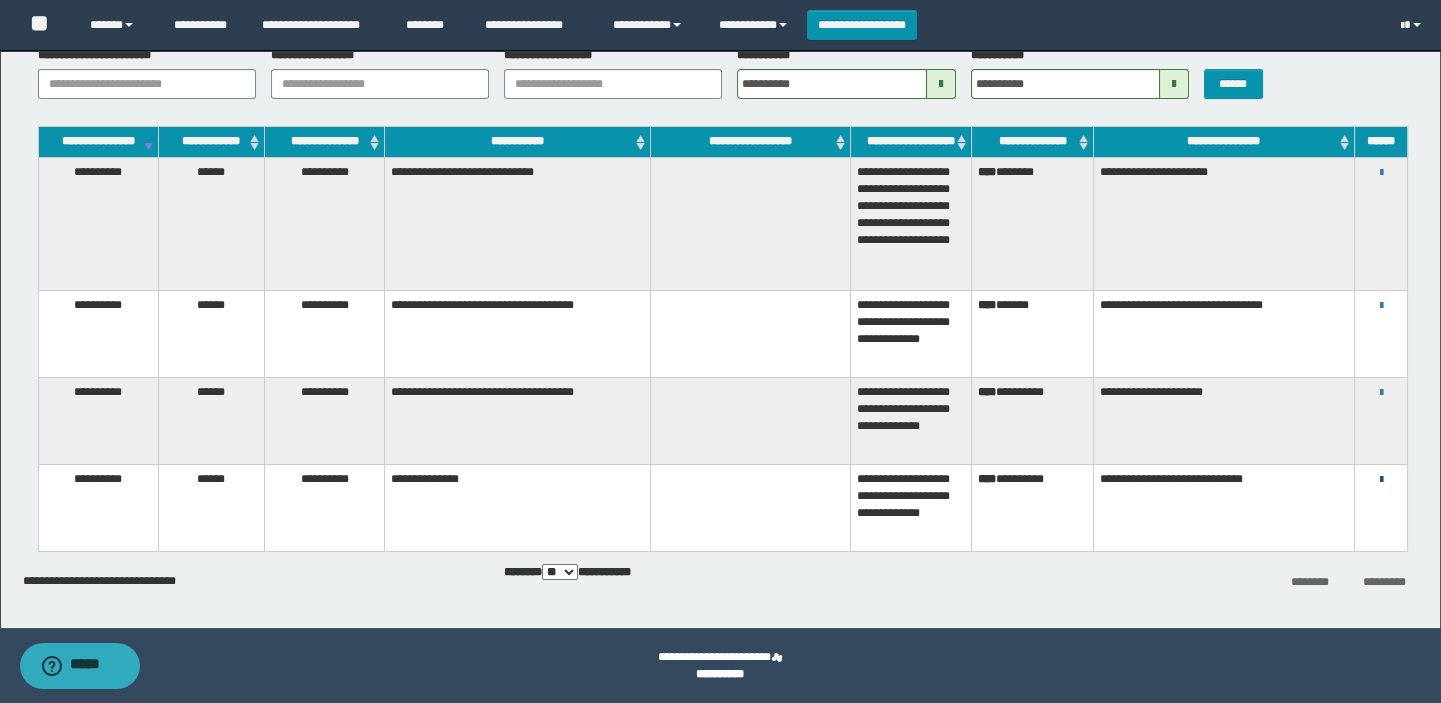 click at bounding box center (1381, 480) 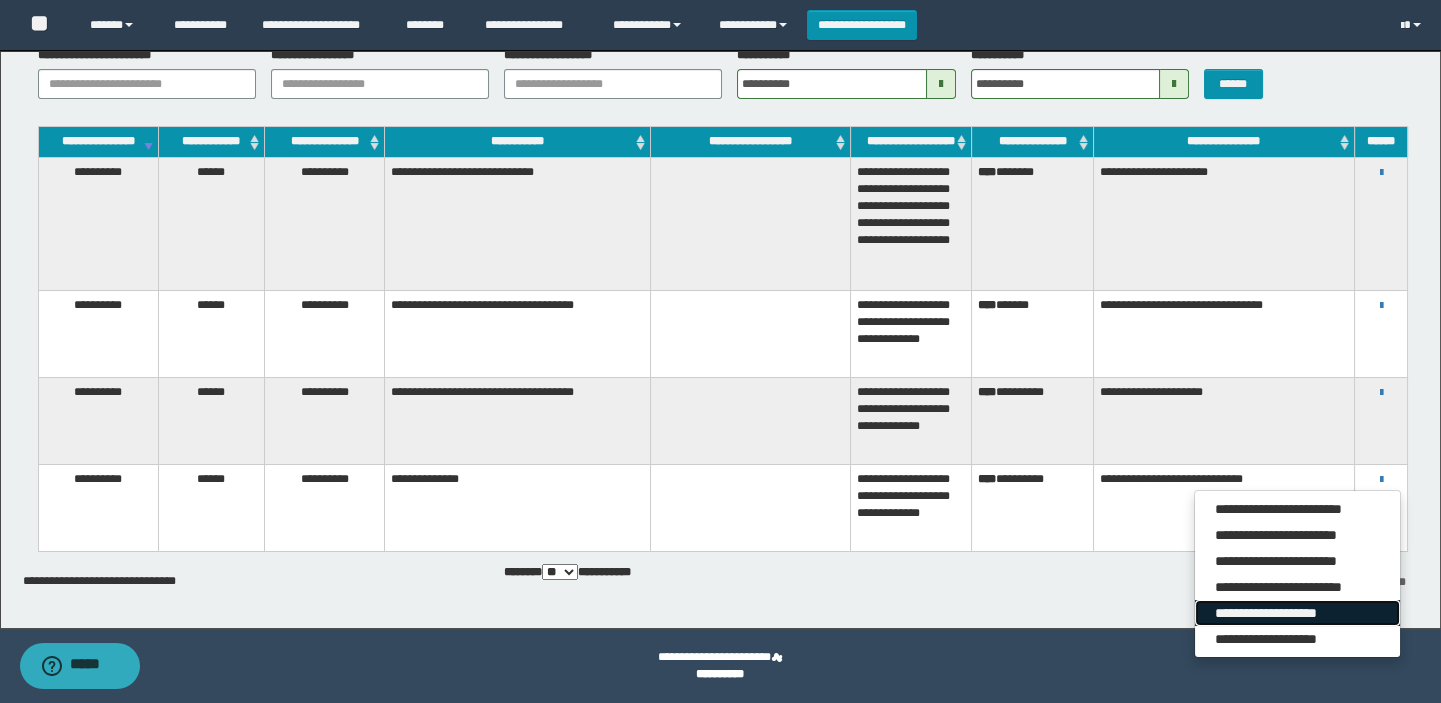 click on "**********" at bounding box center (1297, 613) 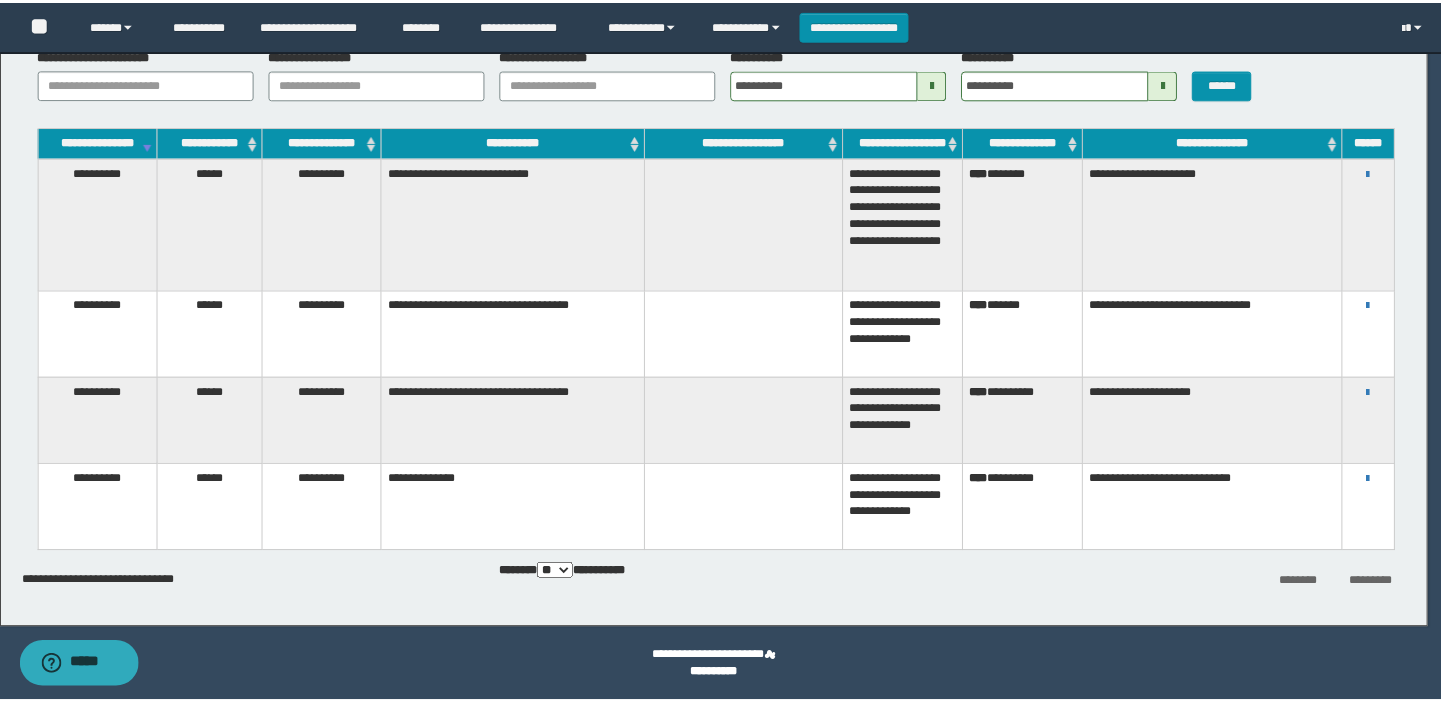 scroll, scrollTop: 69, scrollLeft: 0, axis: vertical 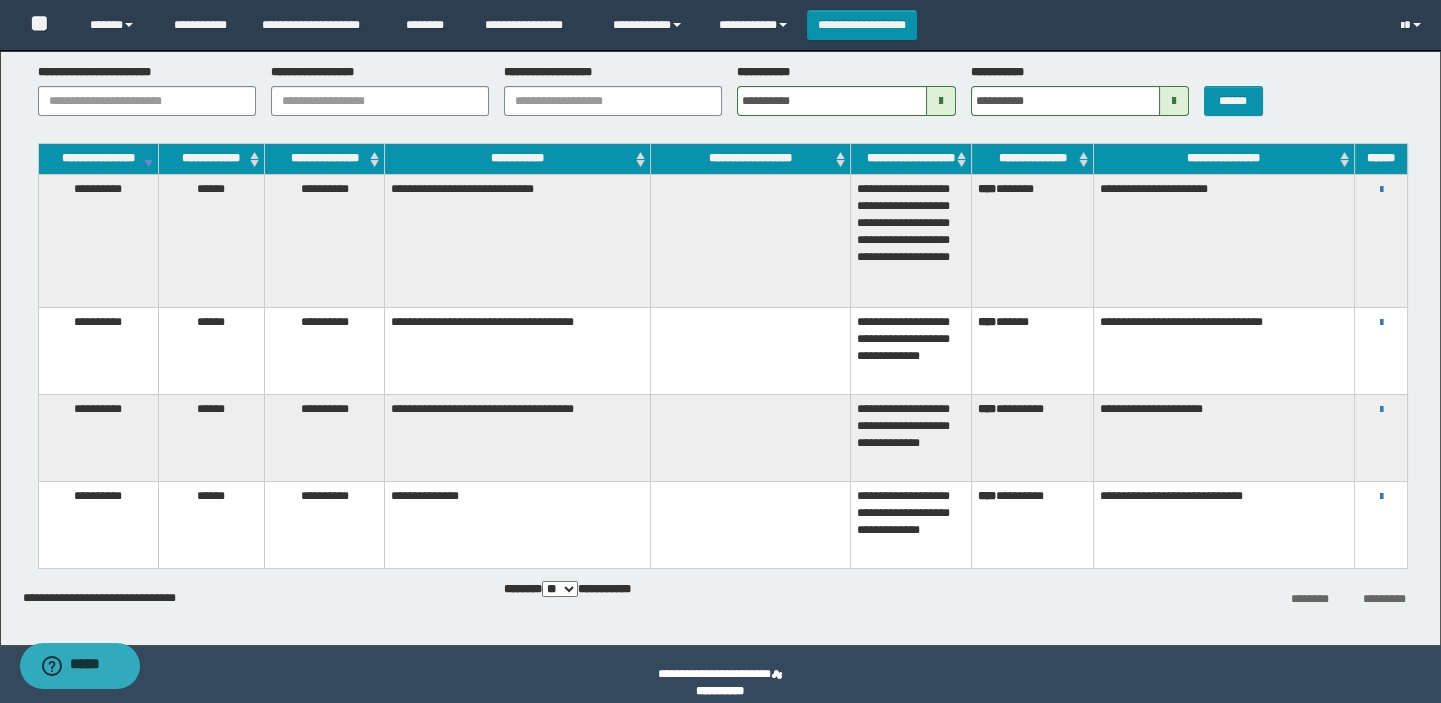 click on "**********" at bounding box center [1381, 496] 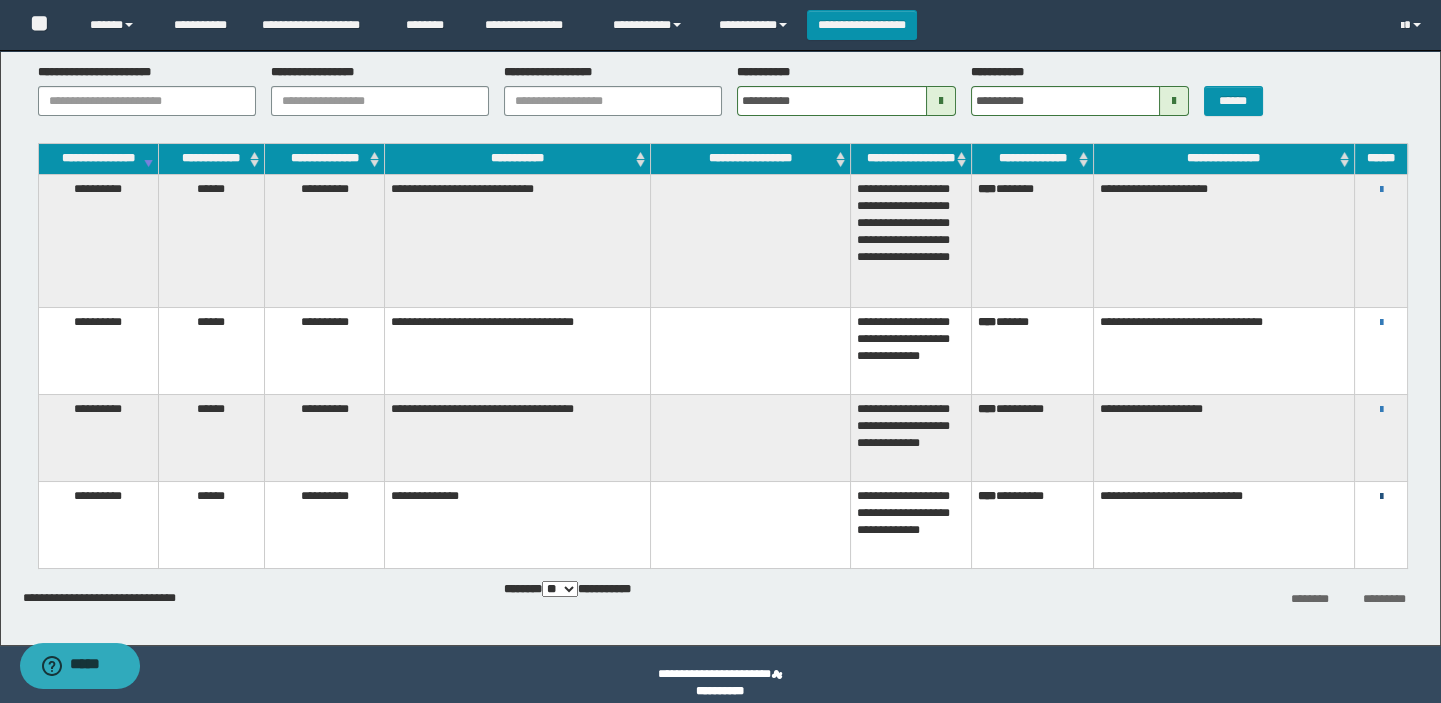 click at bounding box center [1381, 497] 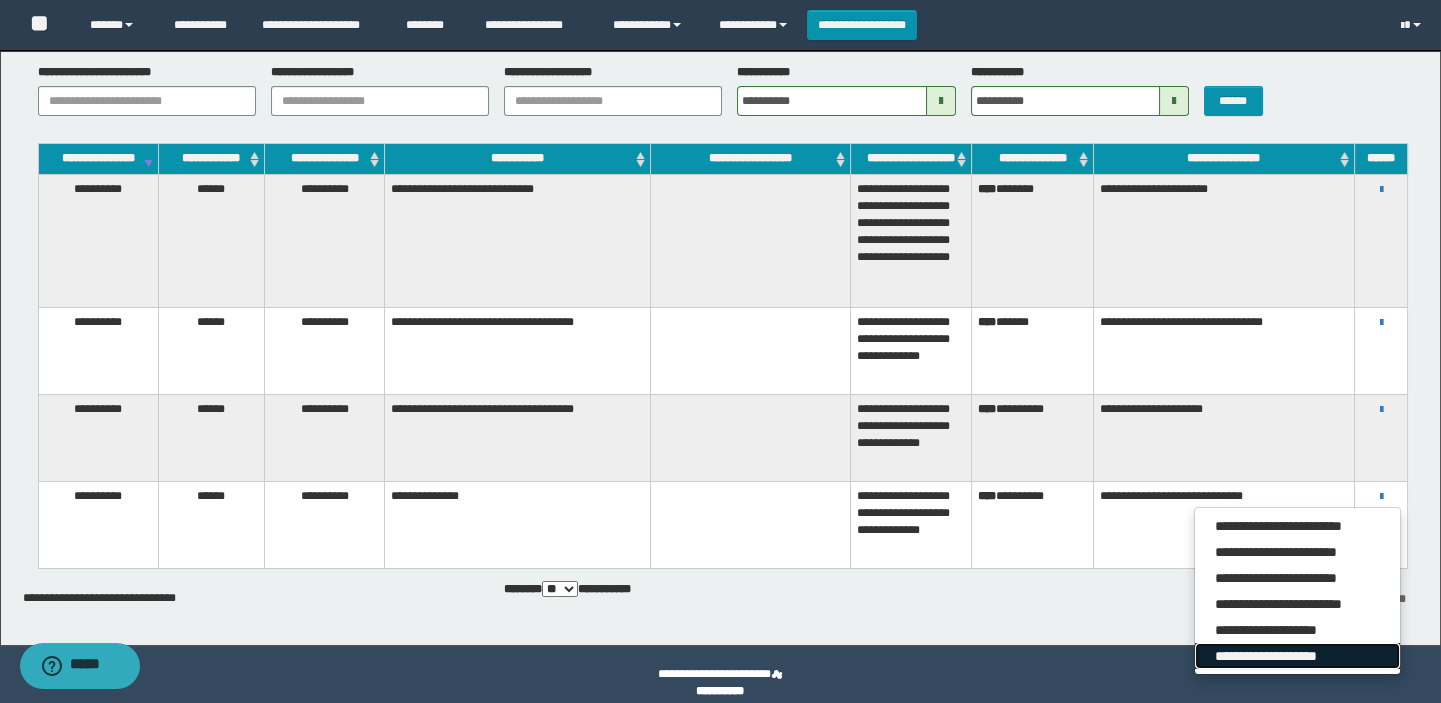 click on "**********" at bounding box center [1297, 656] 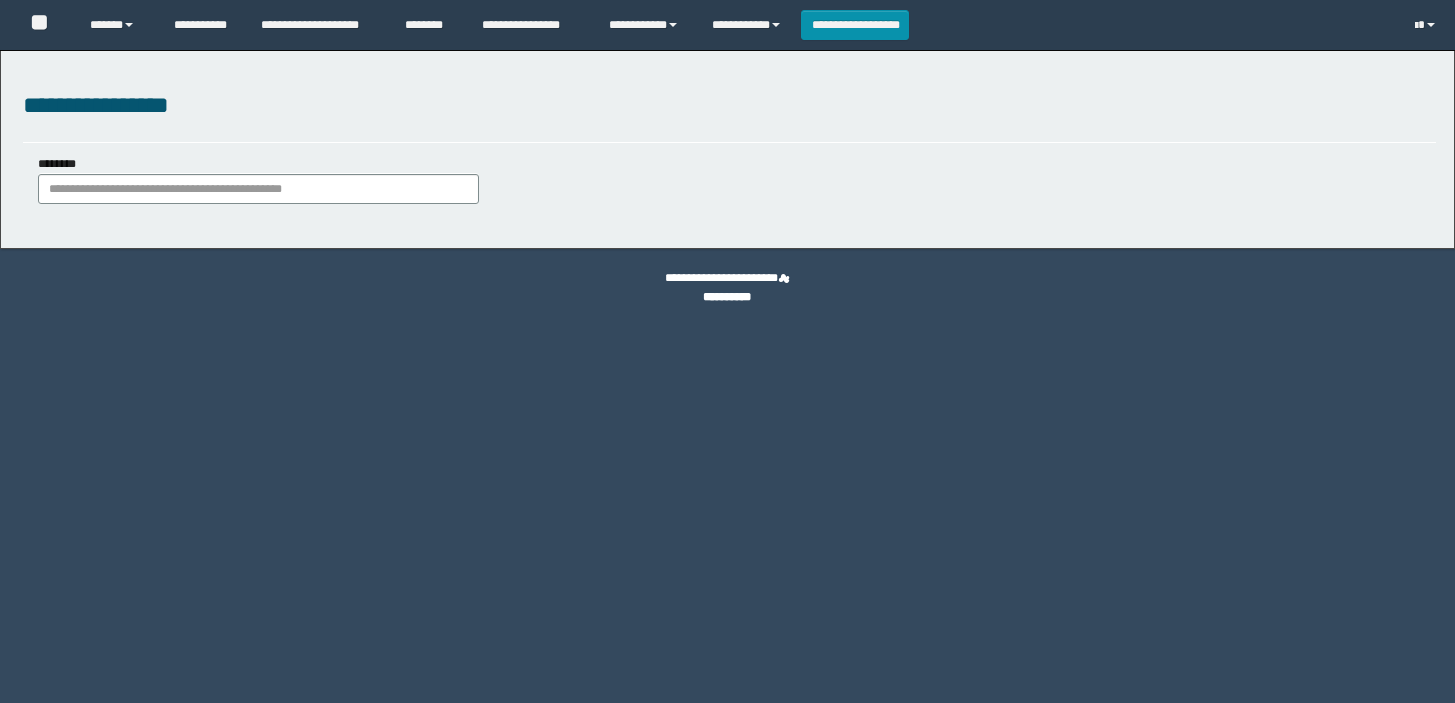 scroll, scrollTop: 0, scrollLeft: 0, axis: both 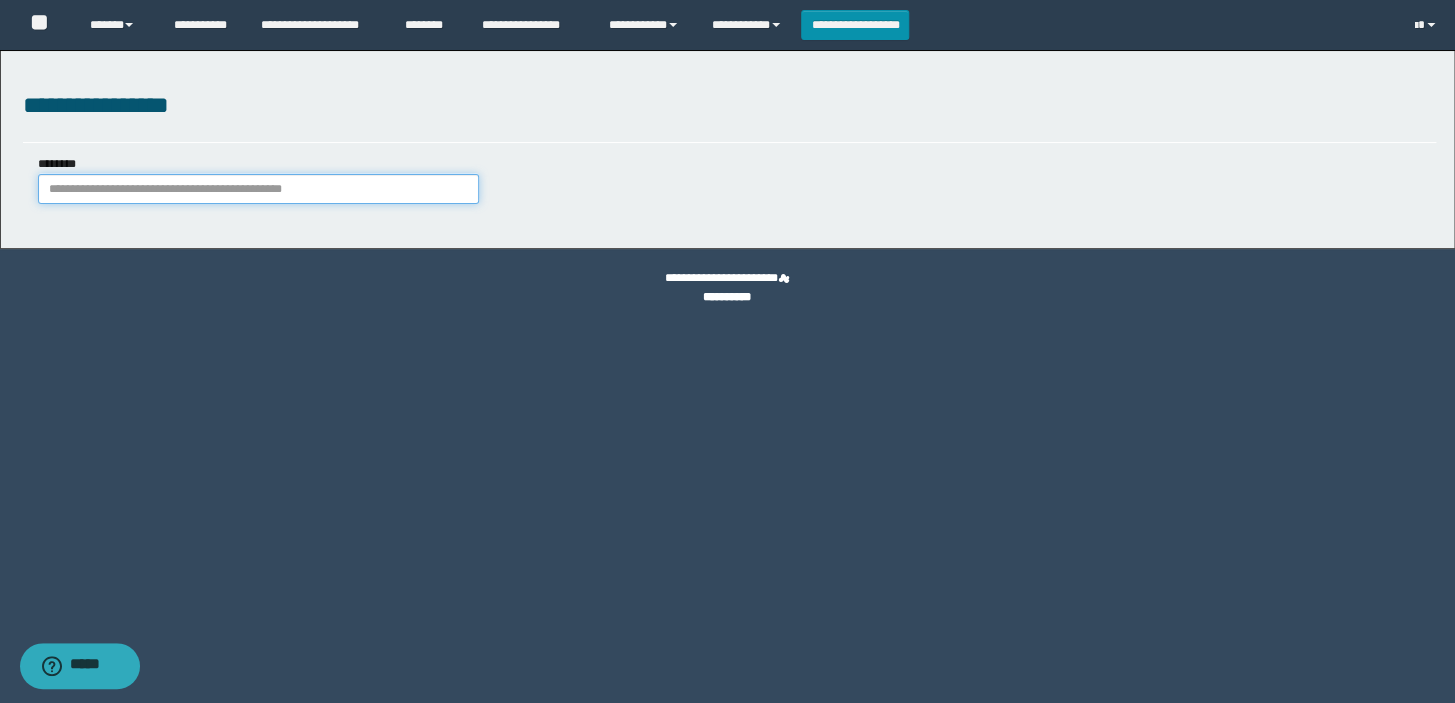 click on "********" at bounding box center (258, 189) 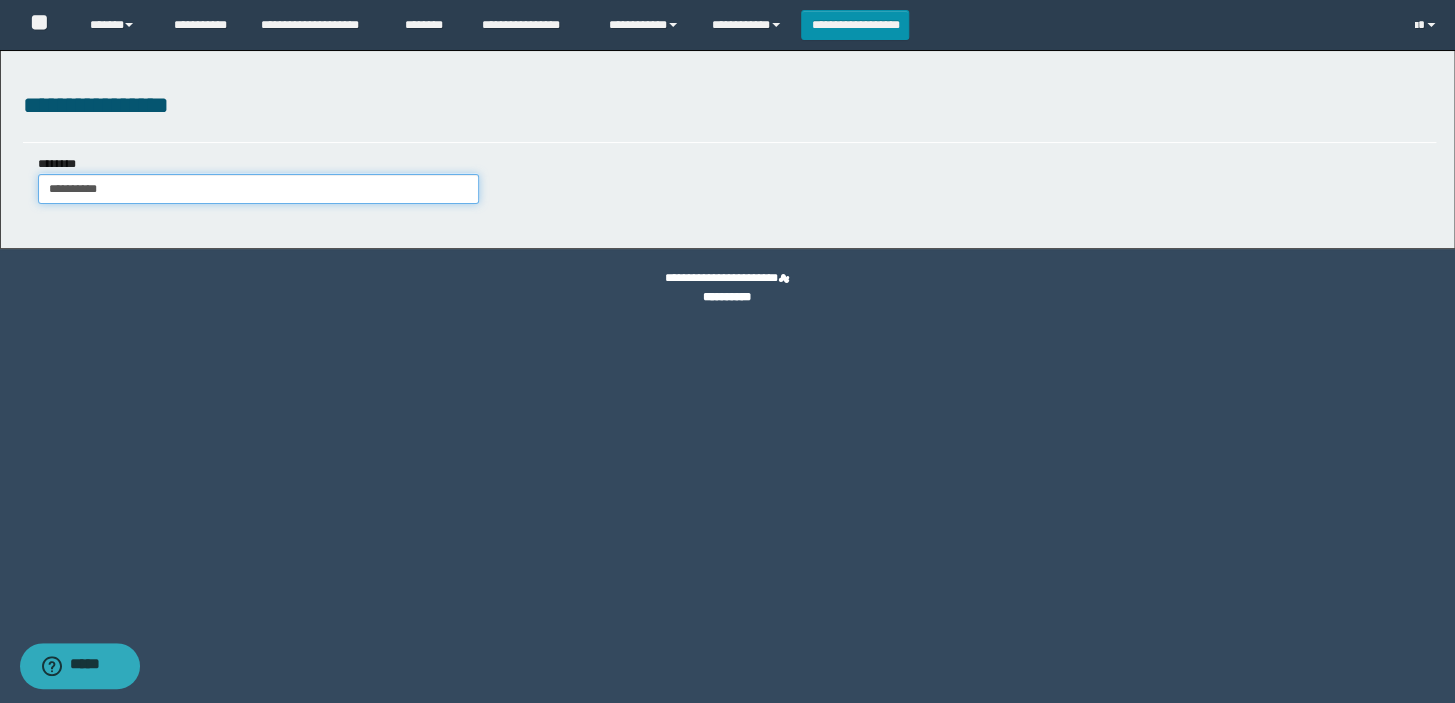type on "**********" 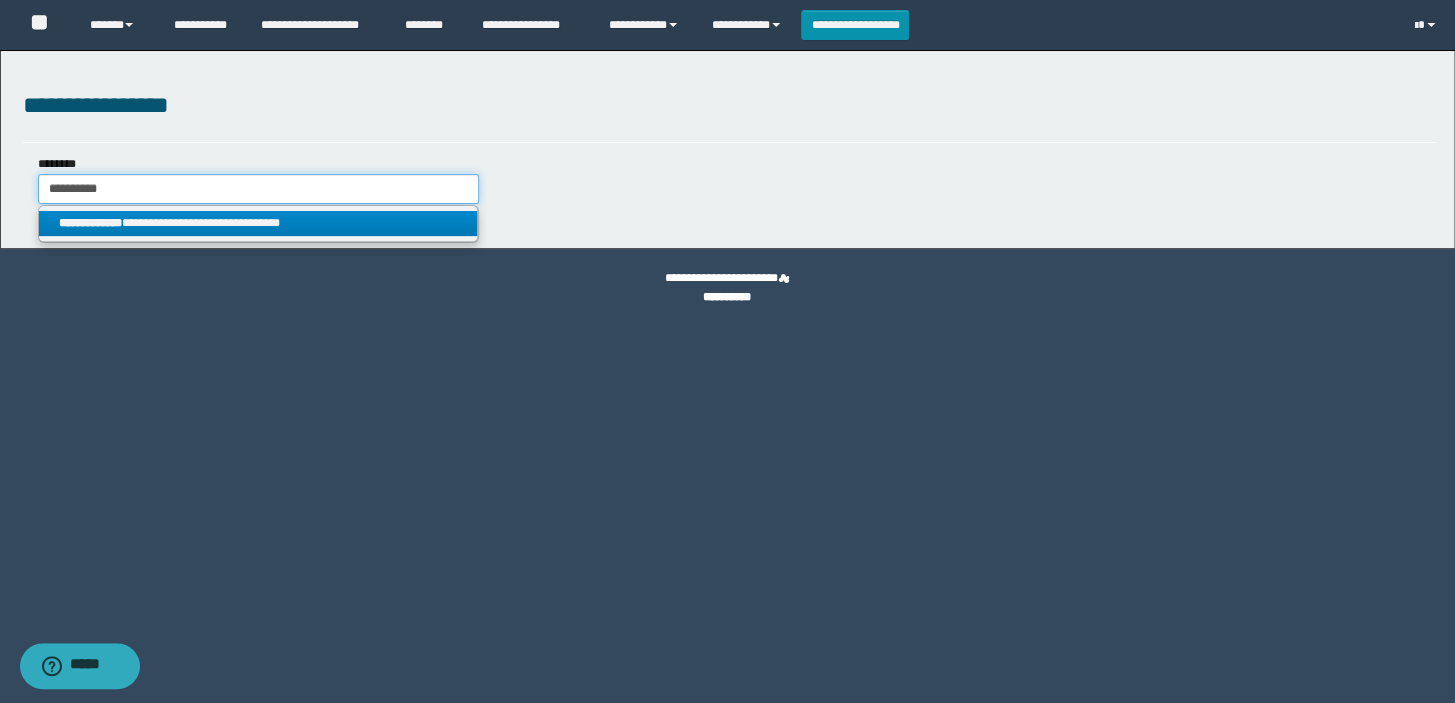 type on "**********" 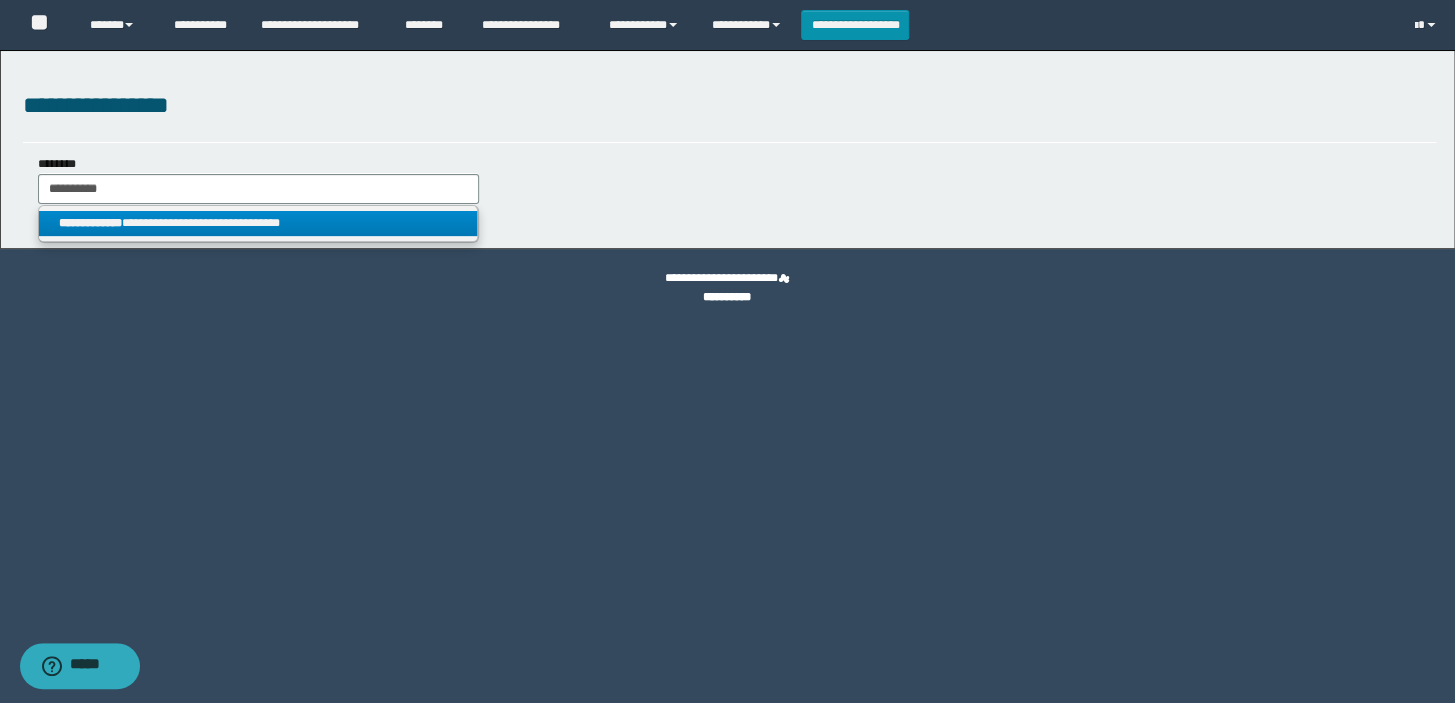 click on "**********" at bounding box center (258, 223) 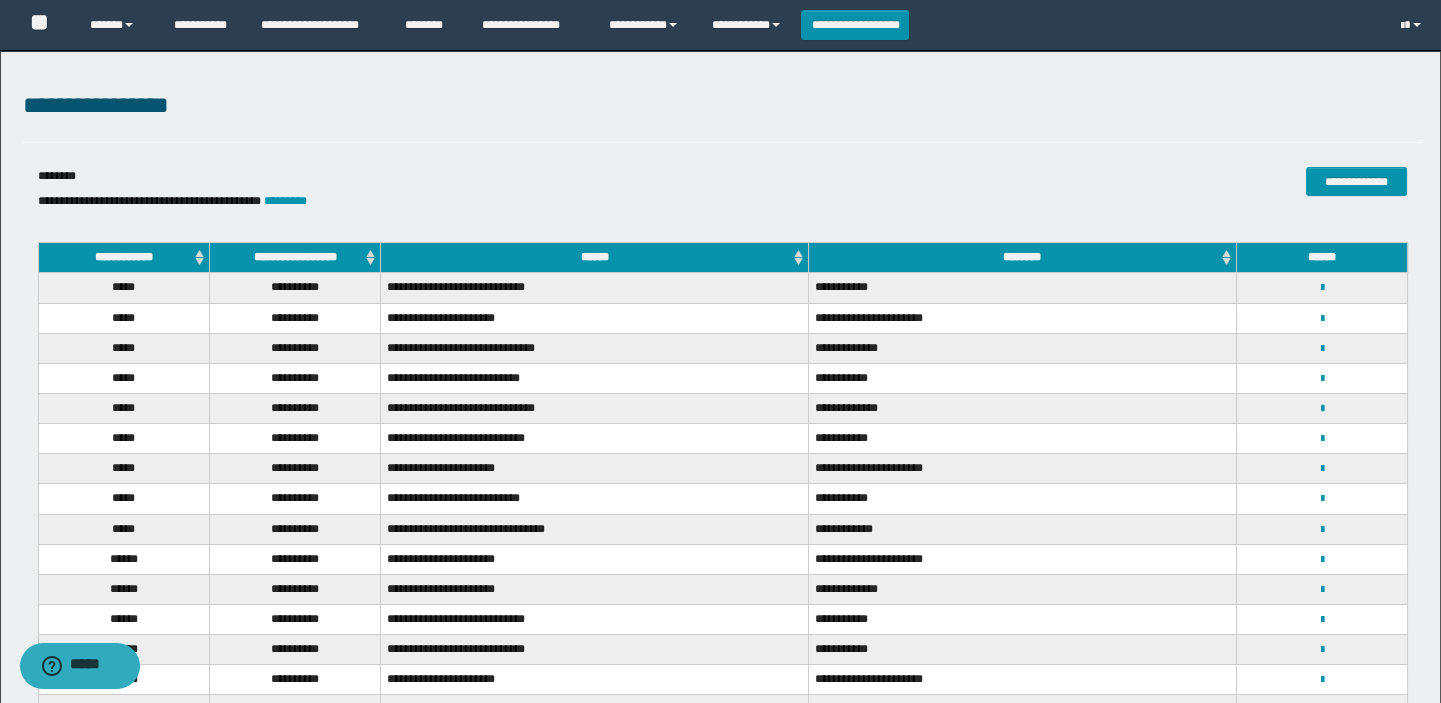 click on "**********" at bounding box center [294, 258] 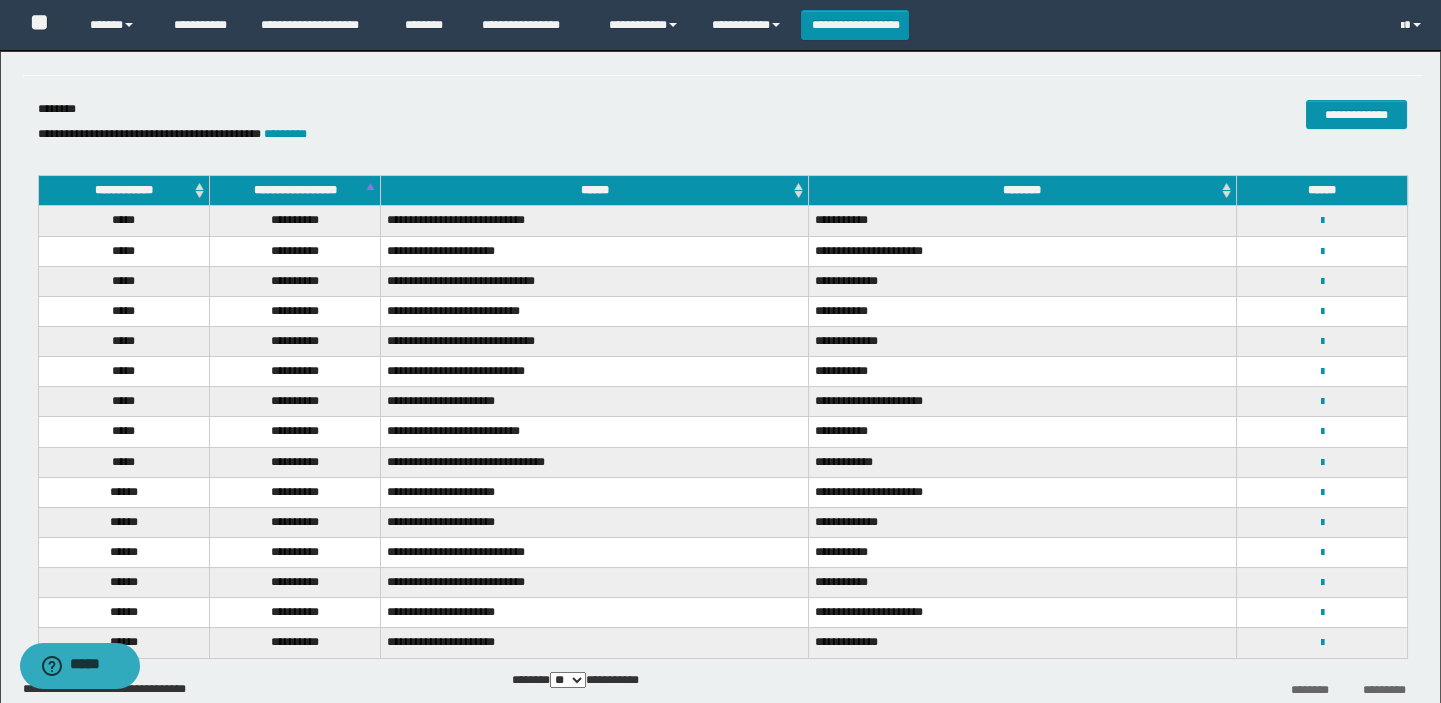 scroll, scrollTop: 177, scrollLeft: 0, axis: vertical 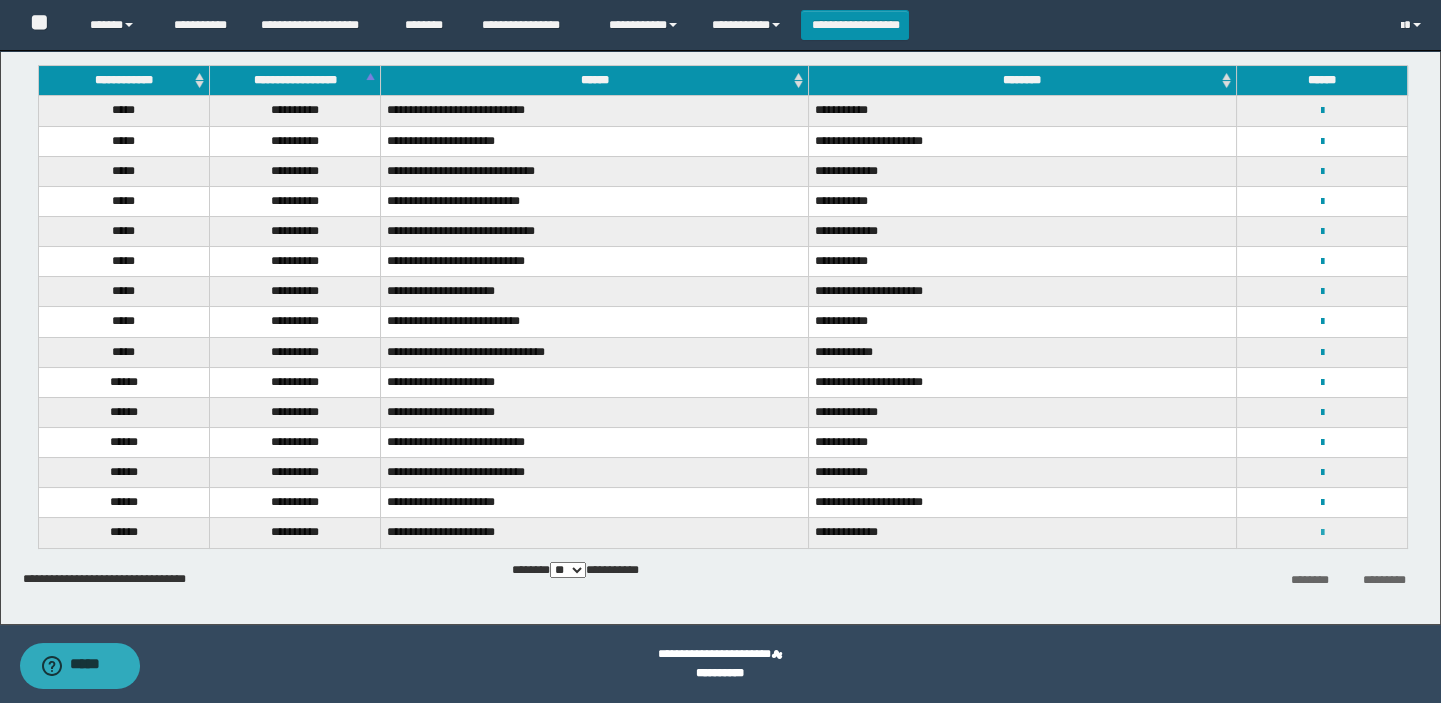 click at bounding box center [1321, 533] 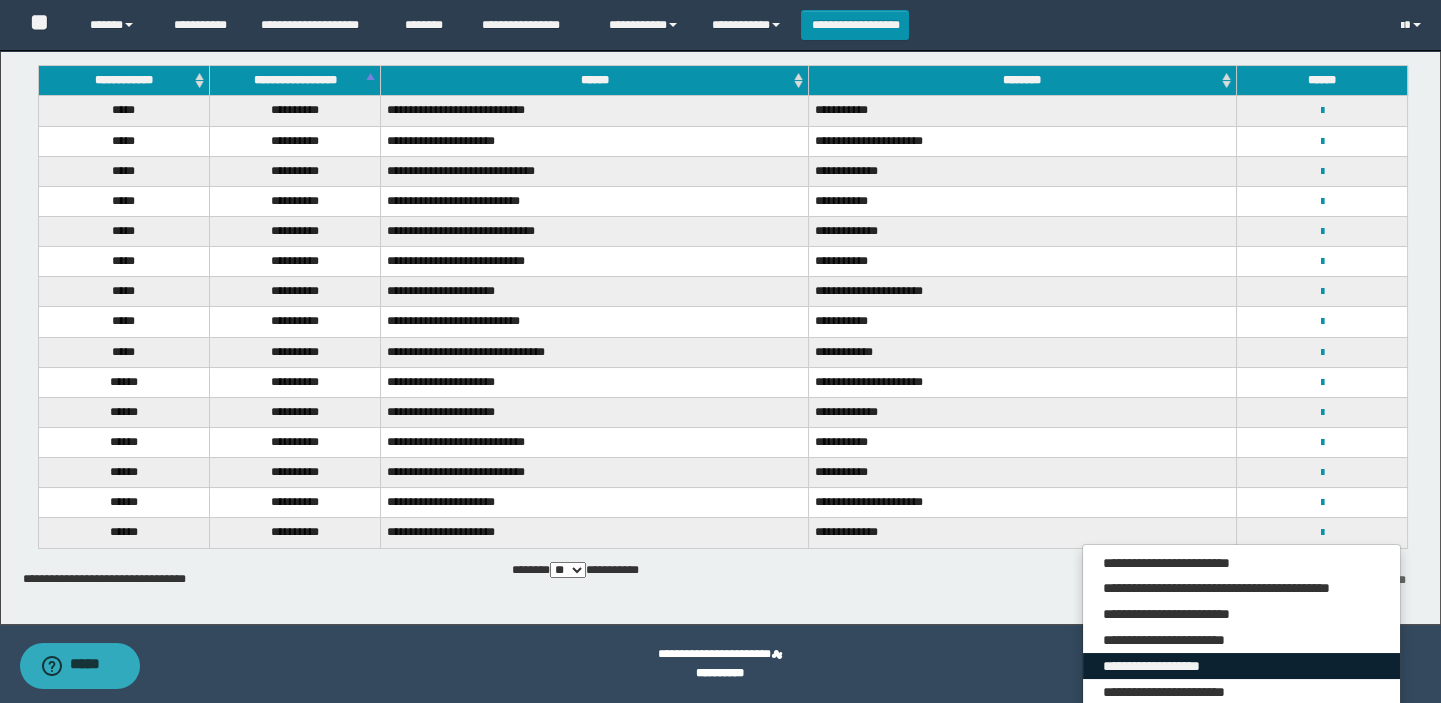 click on "**********" at bounding box center [1242, 666] 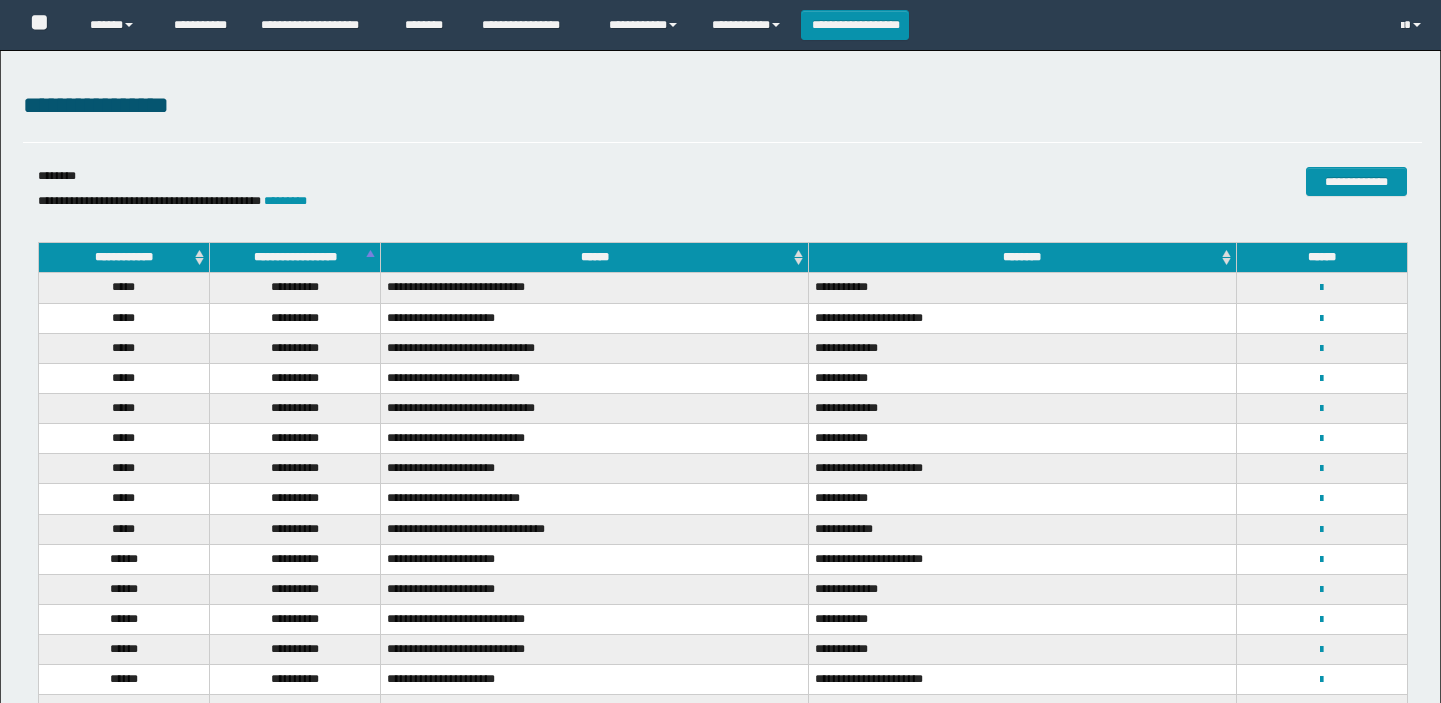 scroll, scrollTop: 0, scrollLeft: 0, axis: both 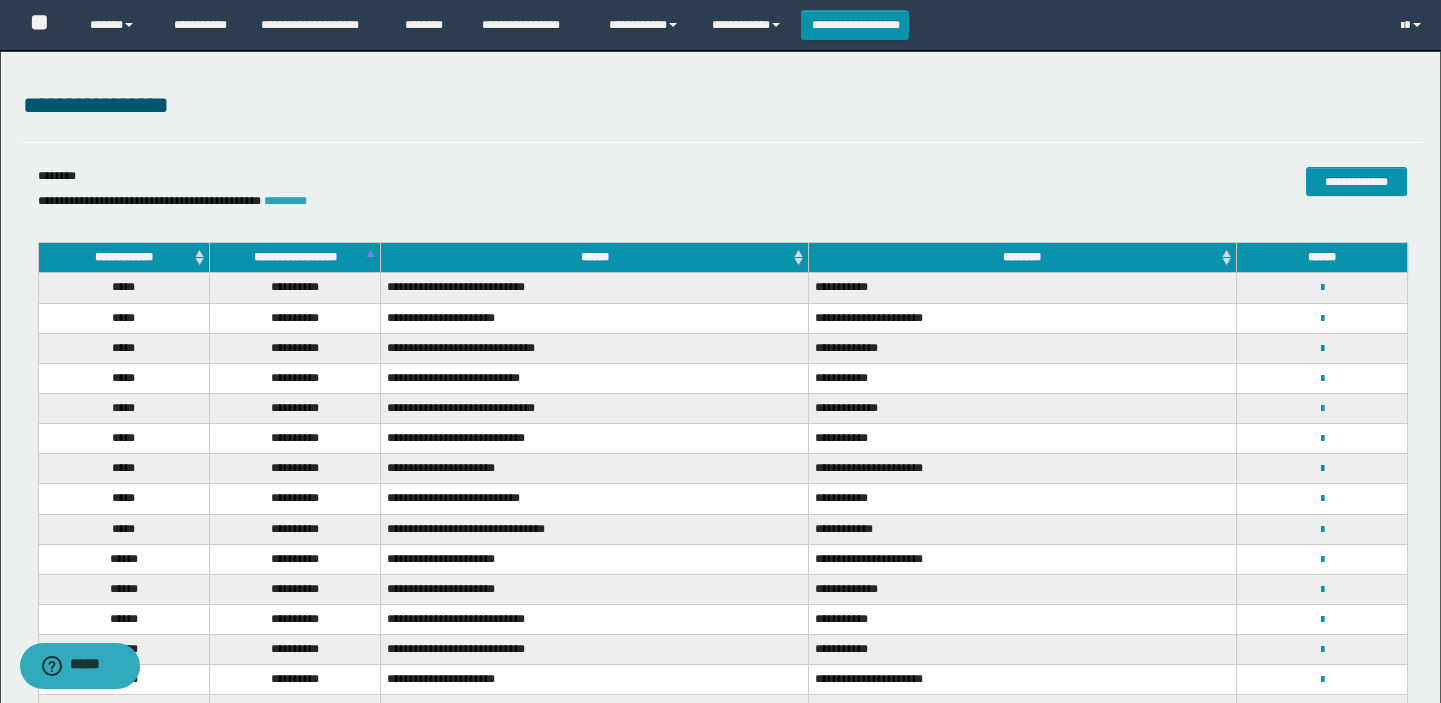 click on "*********" at bounding box center (285, 201) 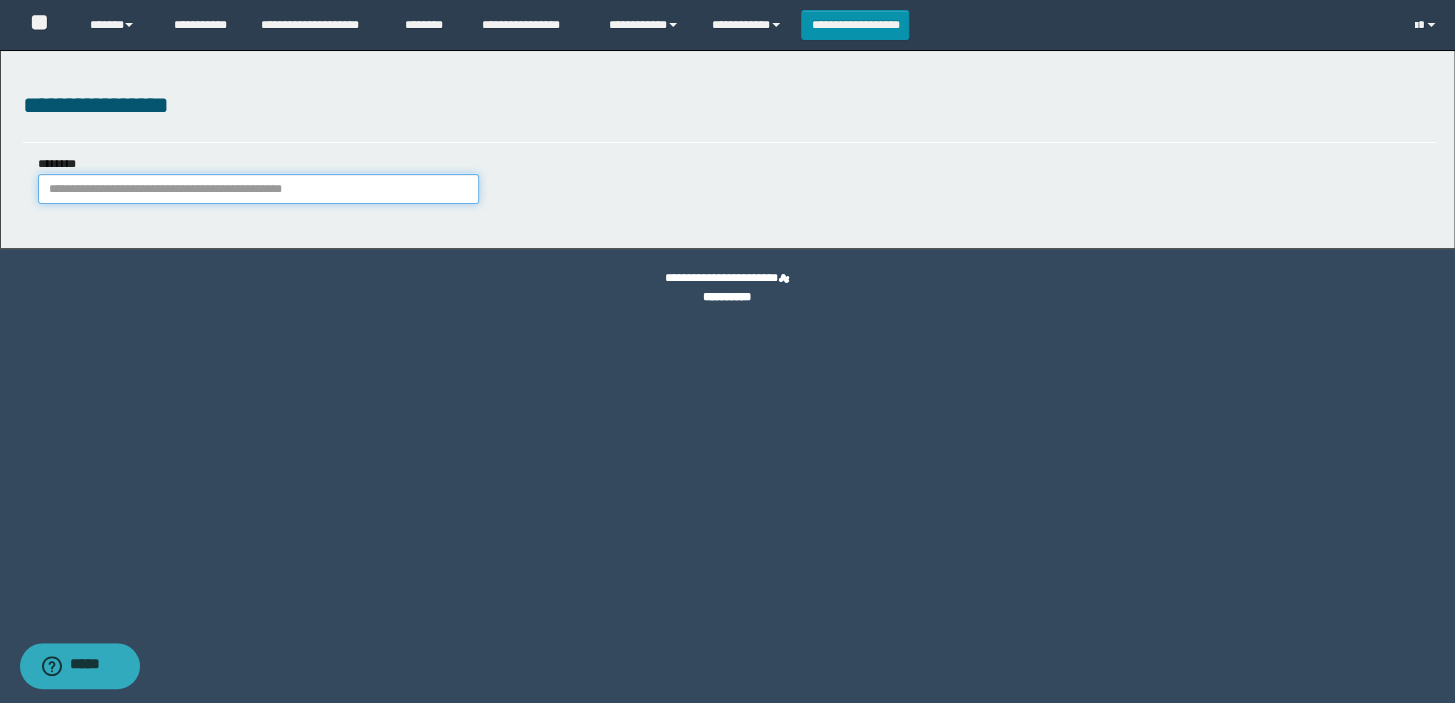 click on "********" at bounding box center (258, 189) 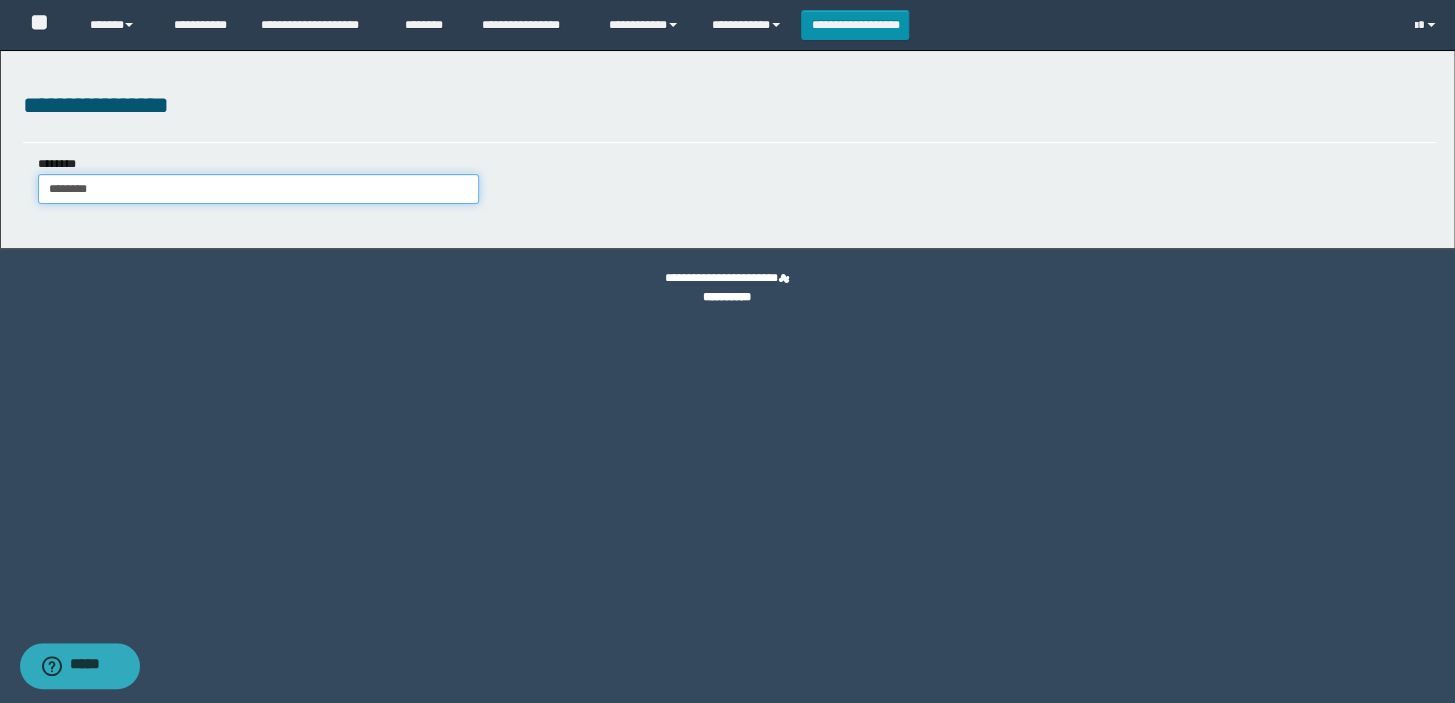 type on "********" 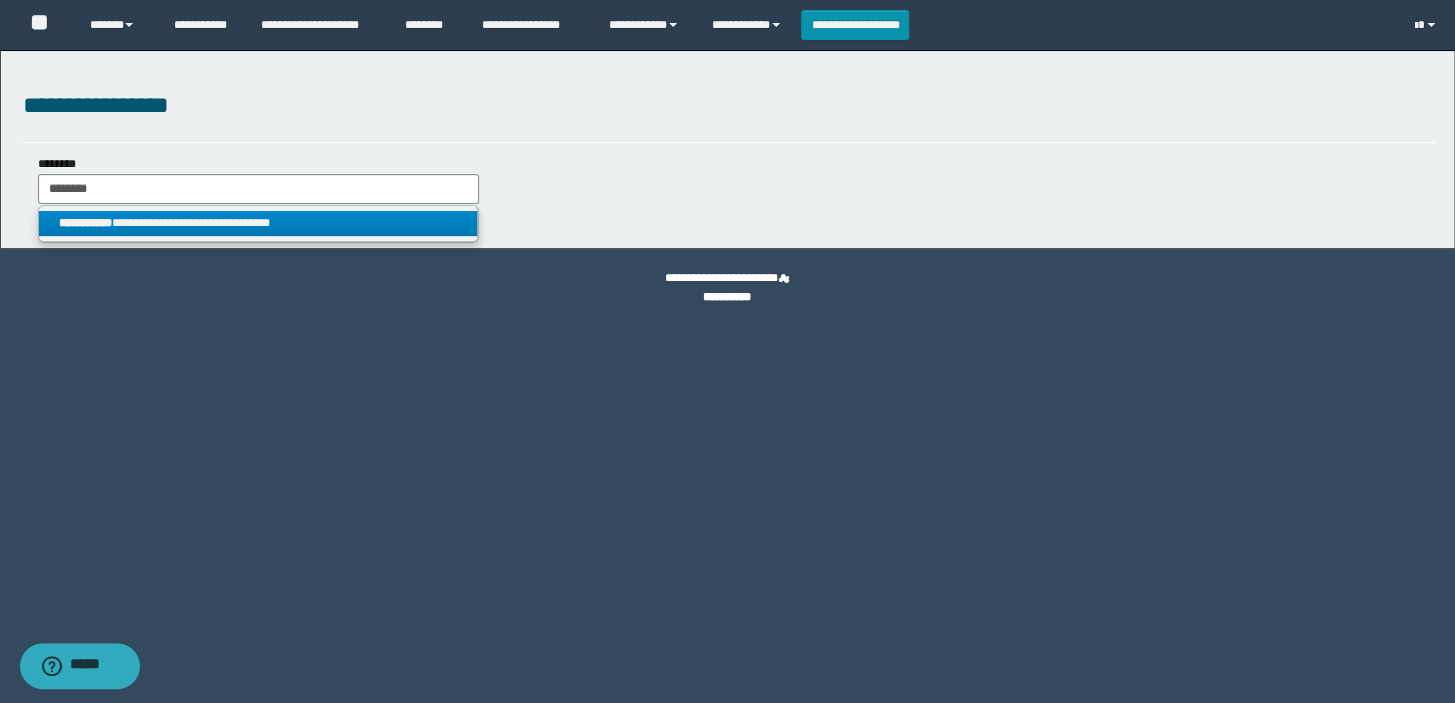 click on "**********" at bounding box center (258, 223) 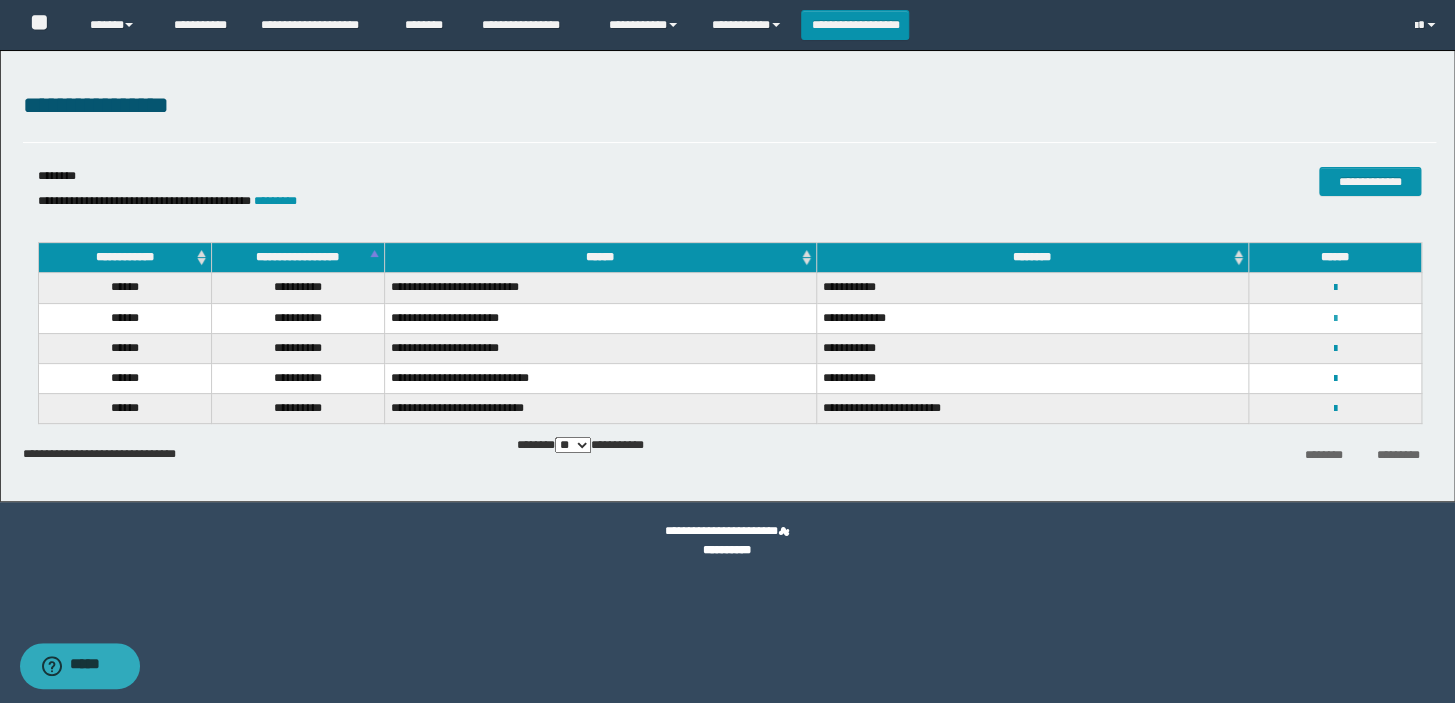 click at bounding box center (1334, 319) 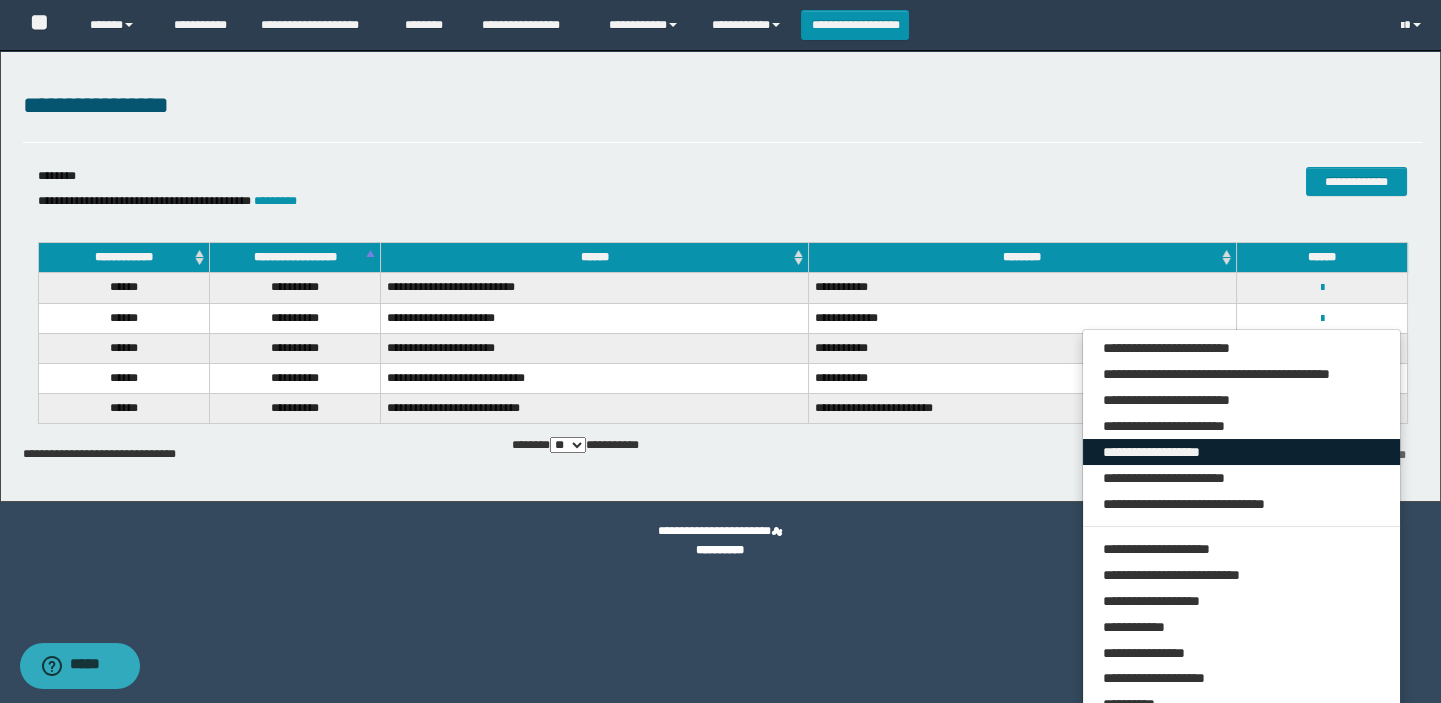 click on "**********" at bounding box center [1242, 452] 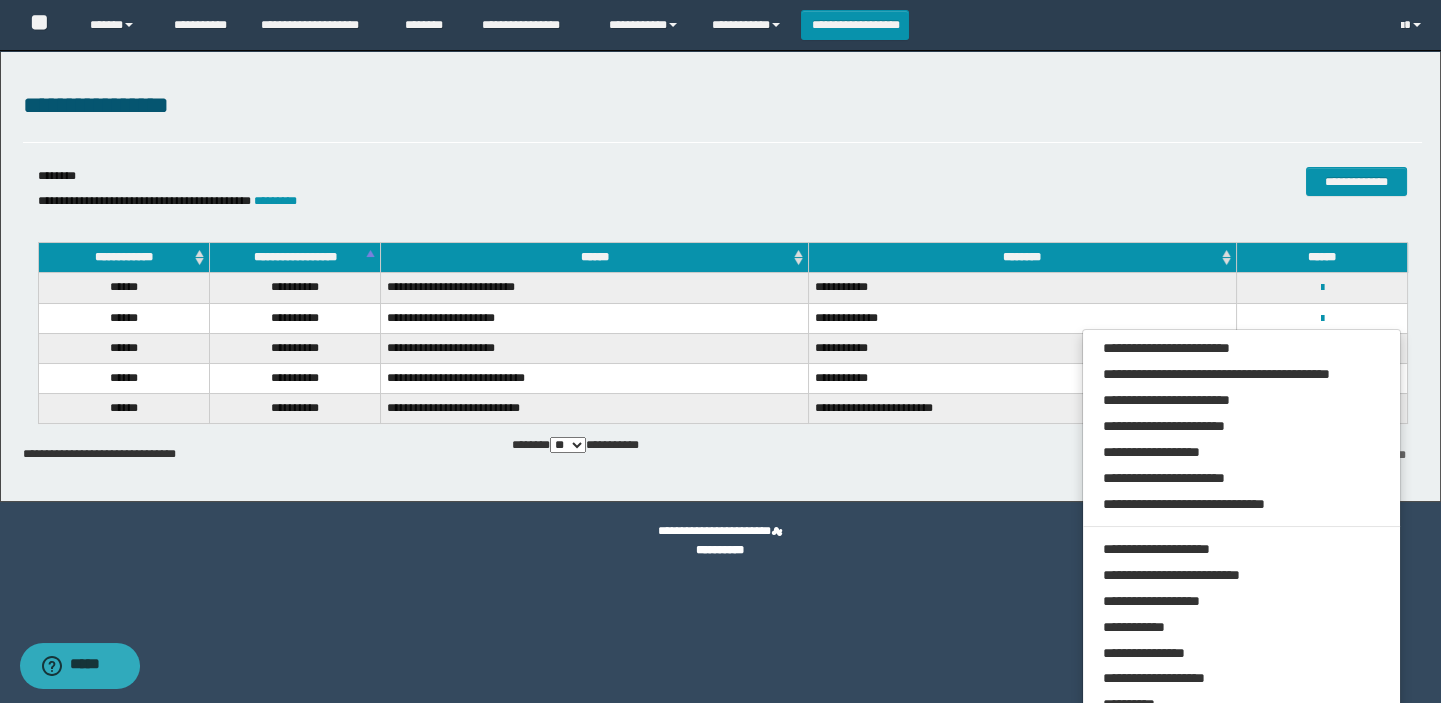 drag, startPoint x: 927, startPoint y: 352, endPoint x: 999, endPoint y: 350, distance: 72.02777 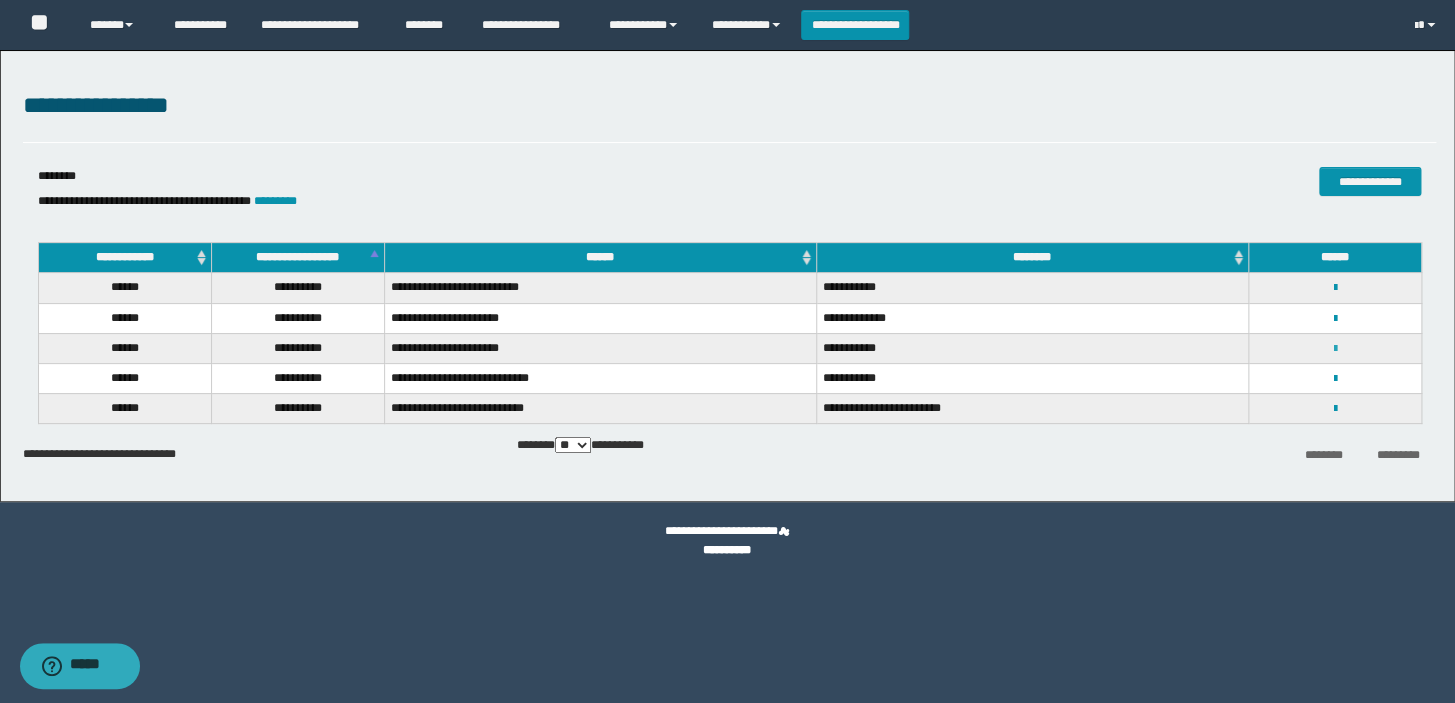 click at bounding box center (1334, 349) 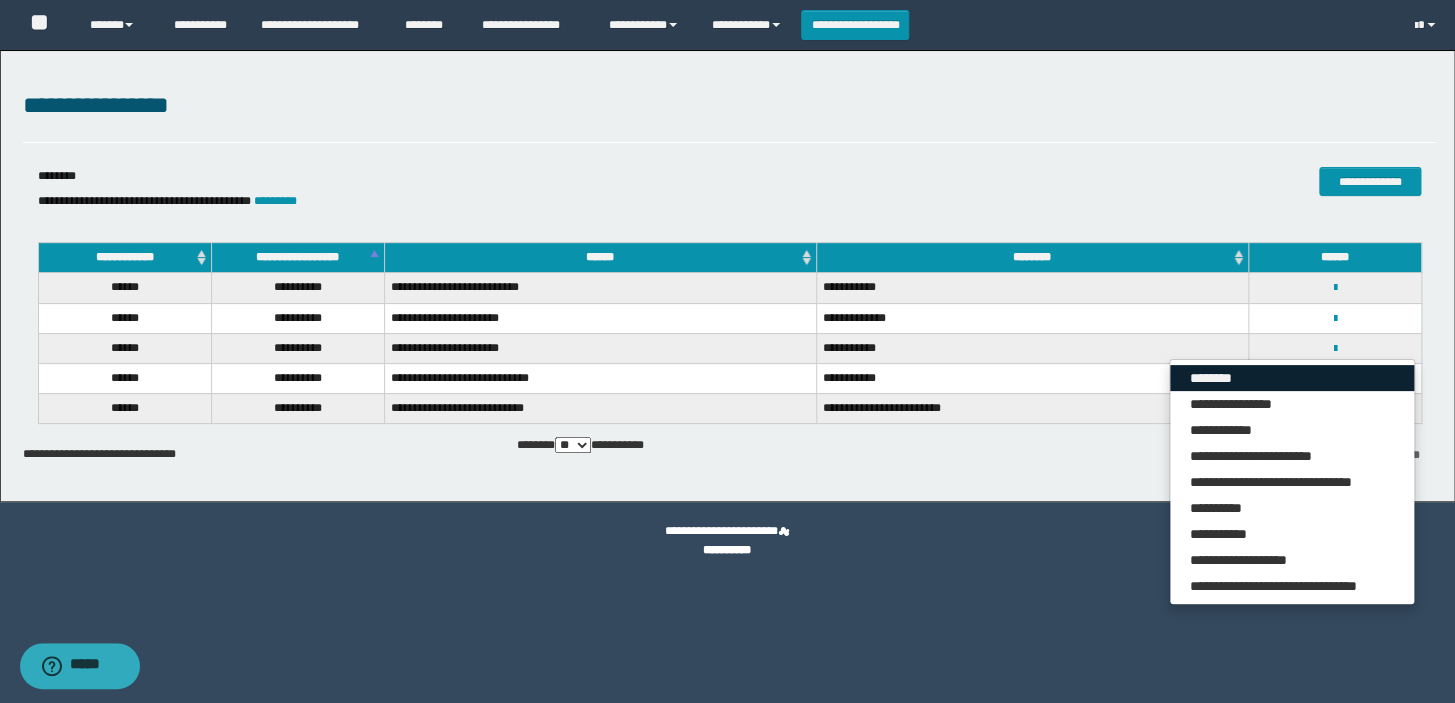click on "********" at bounding box center [1292, 378] 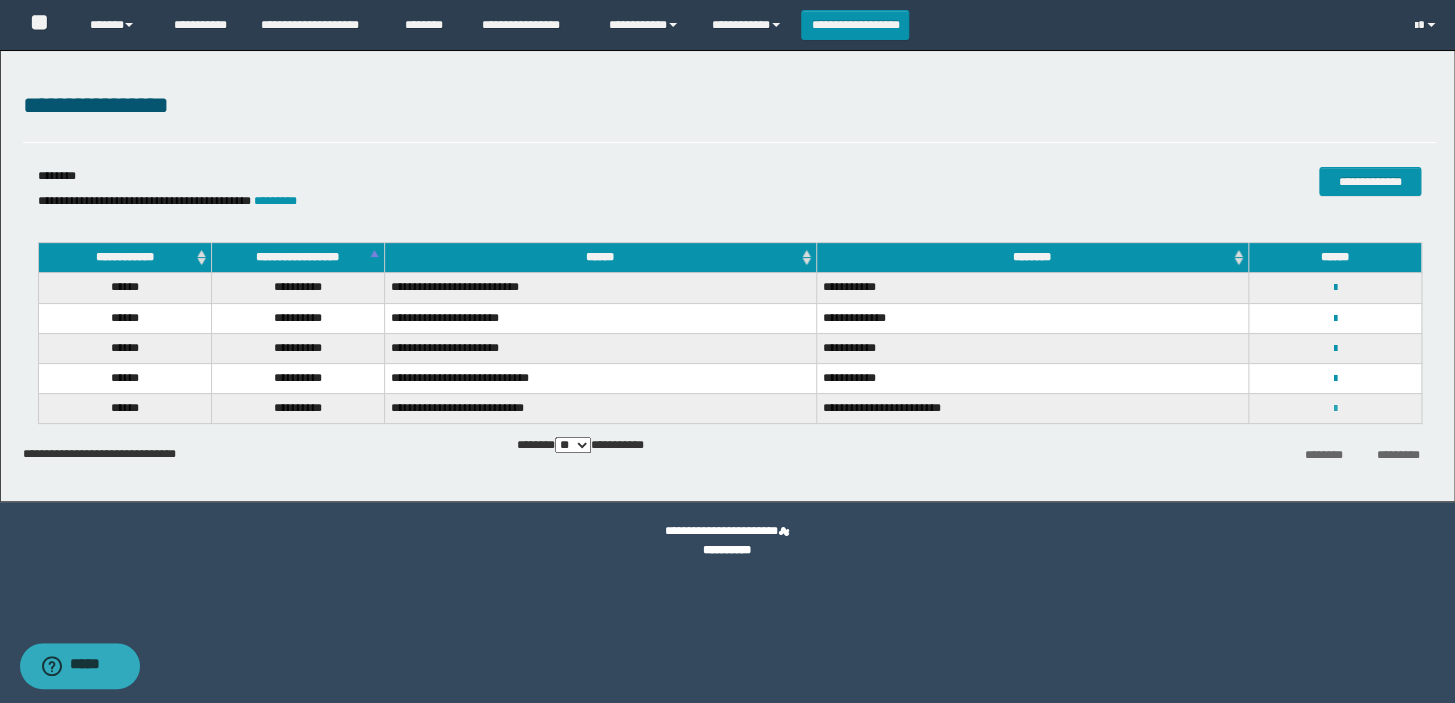 click at bounding box center [1334, 409] 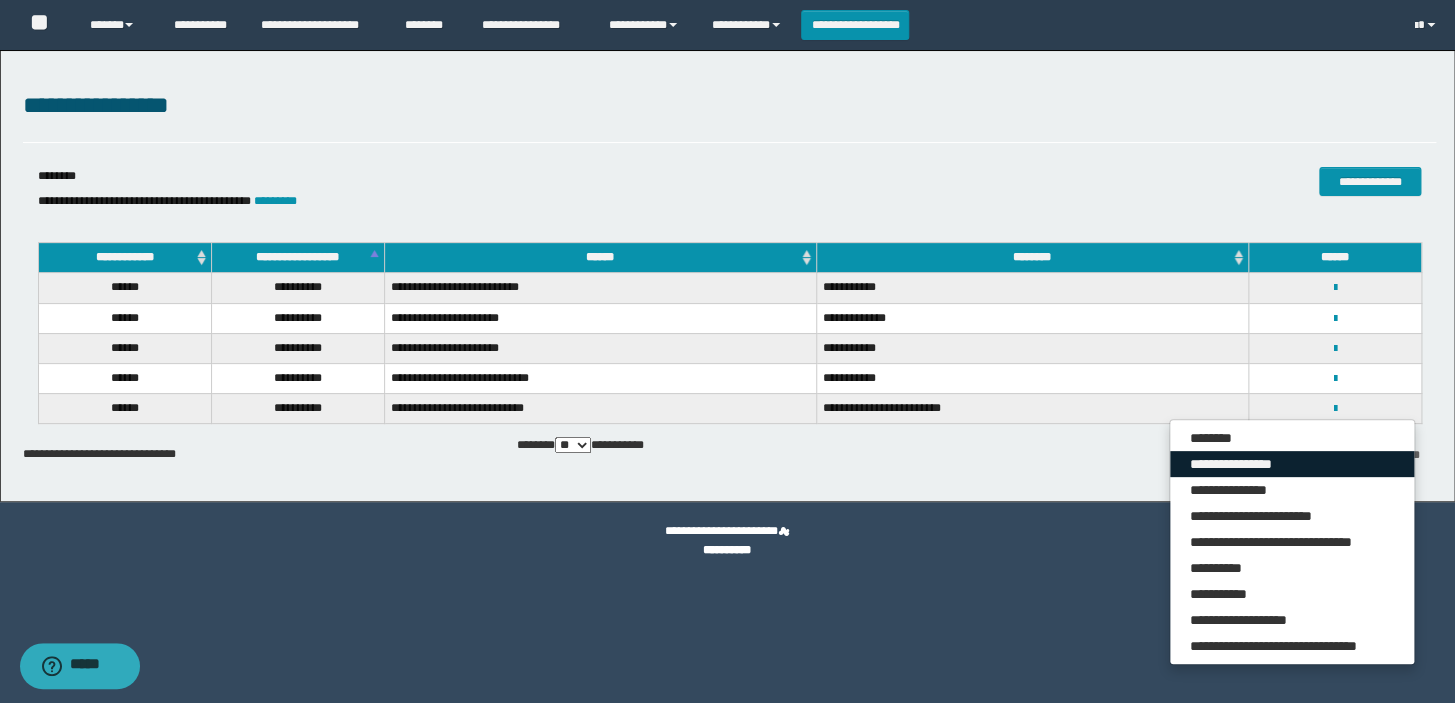 click on "**********" at bounding box center (1292, 464) 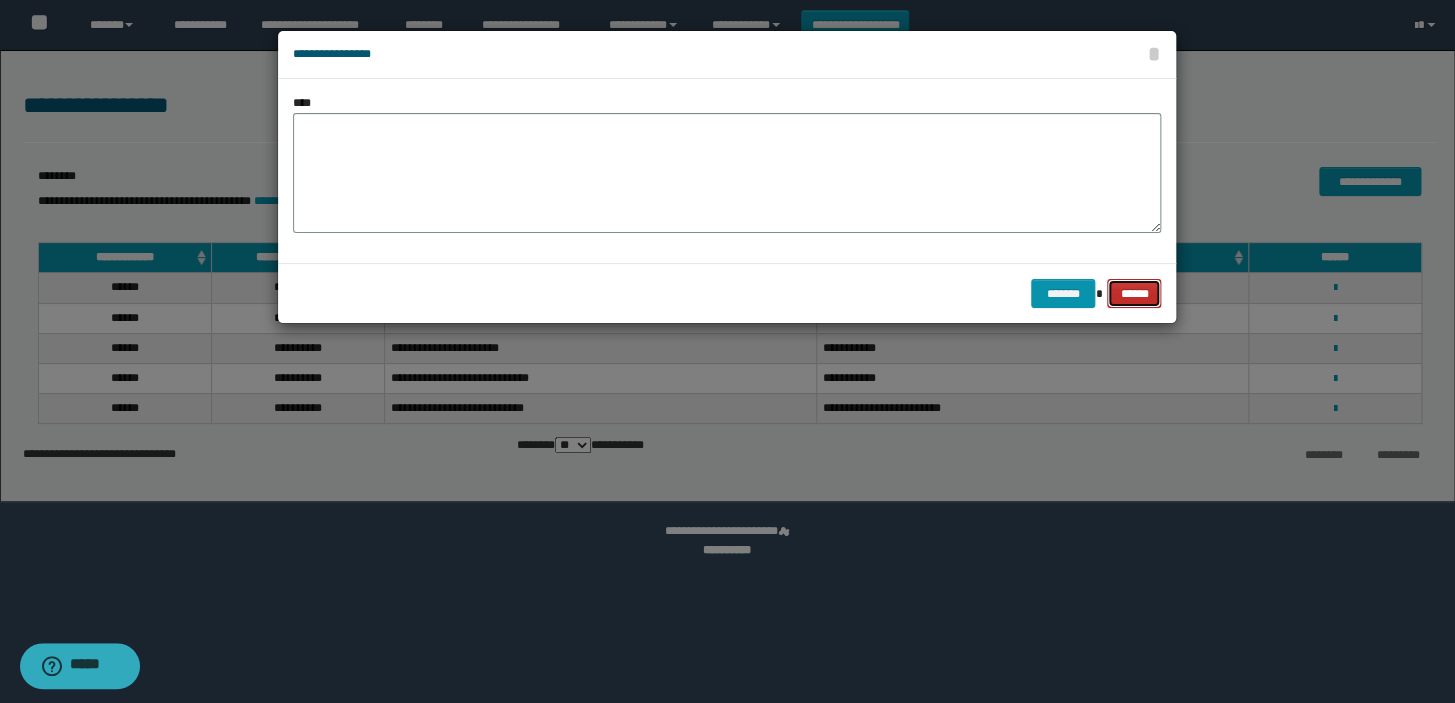 click on "******" at bounding box center [1134, 294] 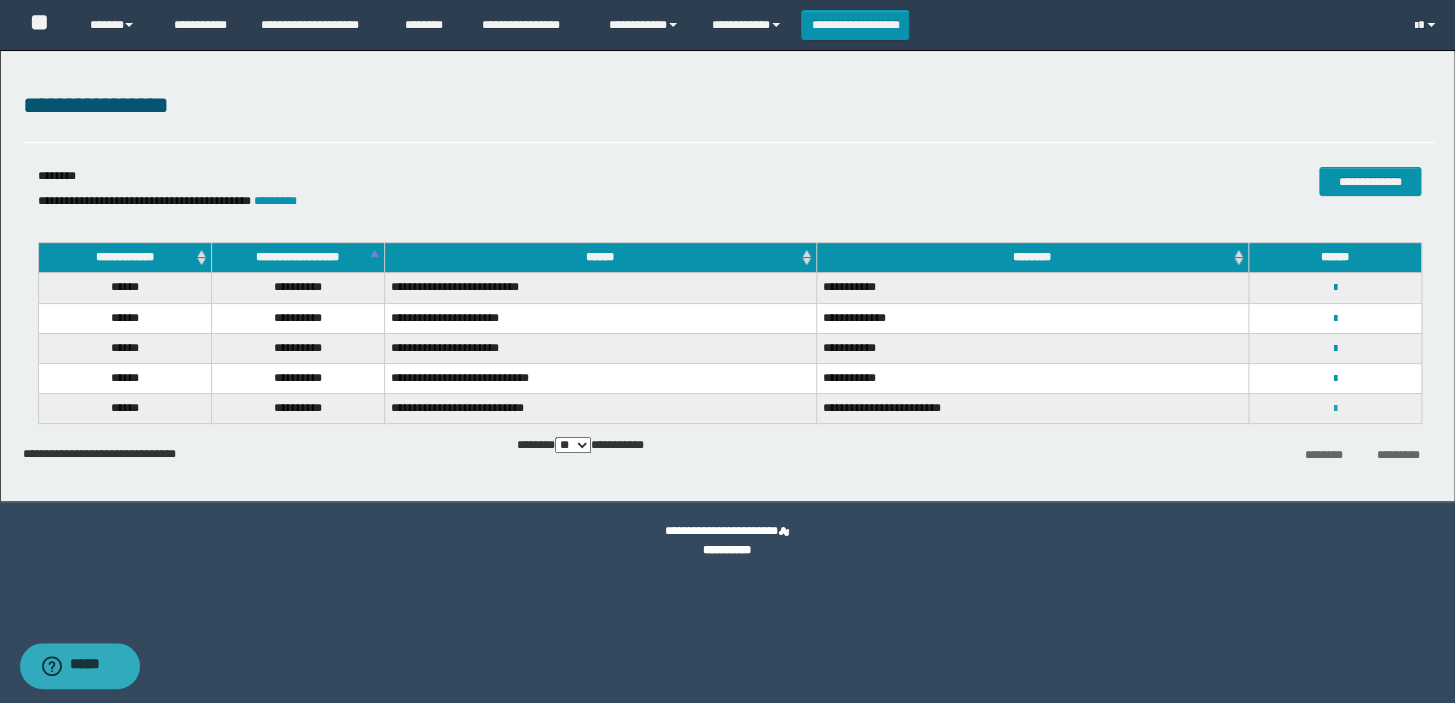 click at bounding box center (1334, 409) 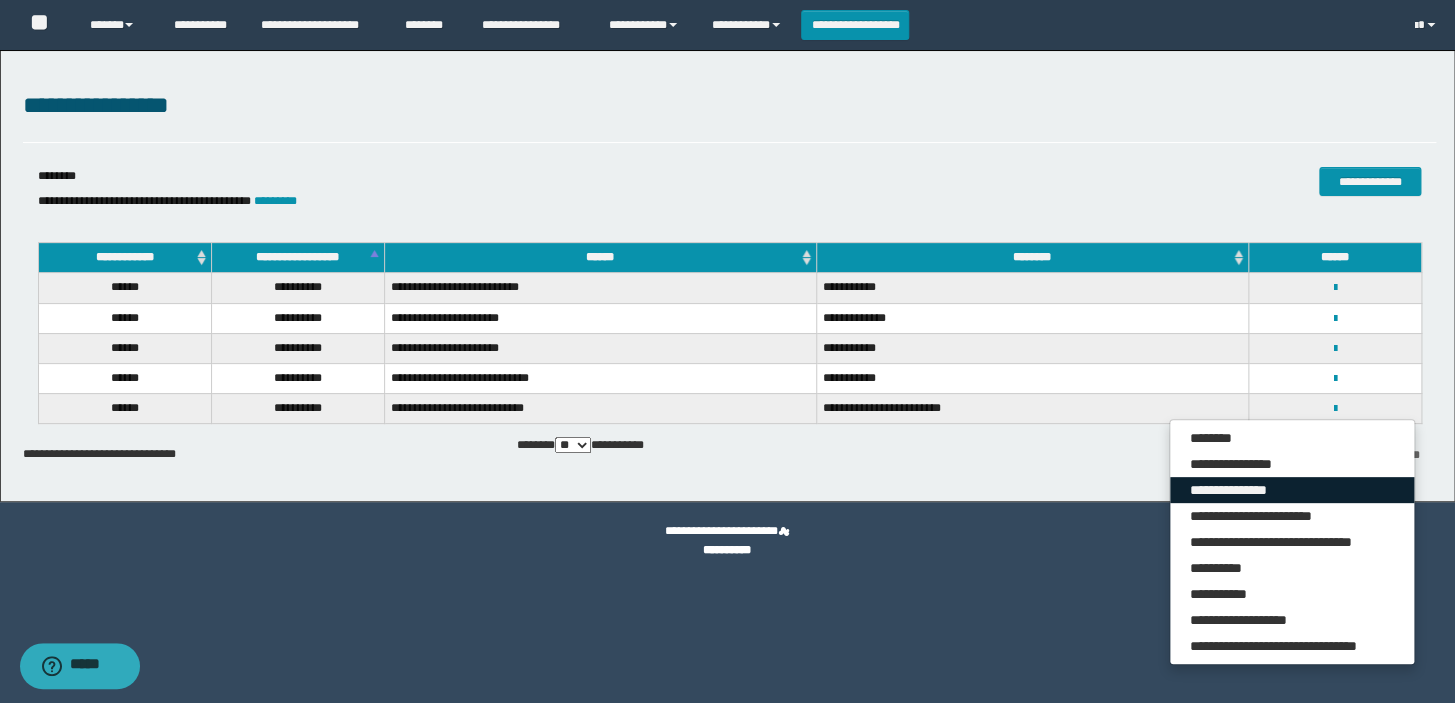 click on "**********" at bounding box center [1292, 490] 